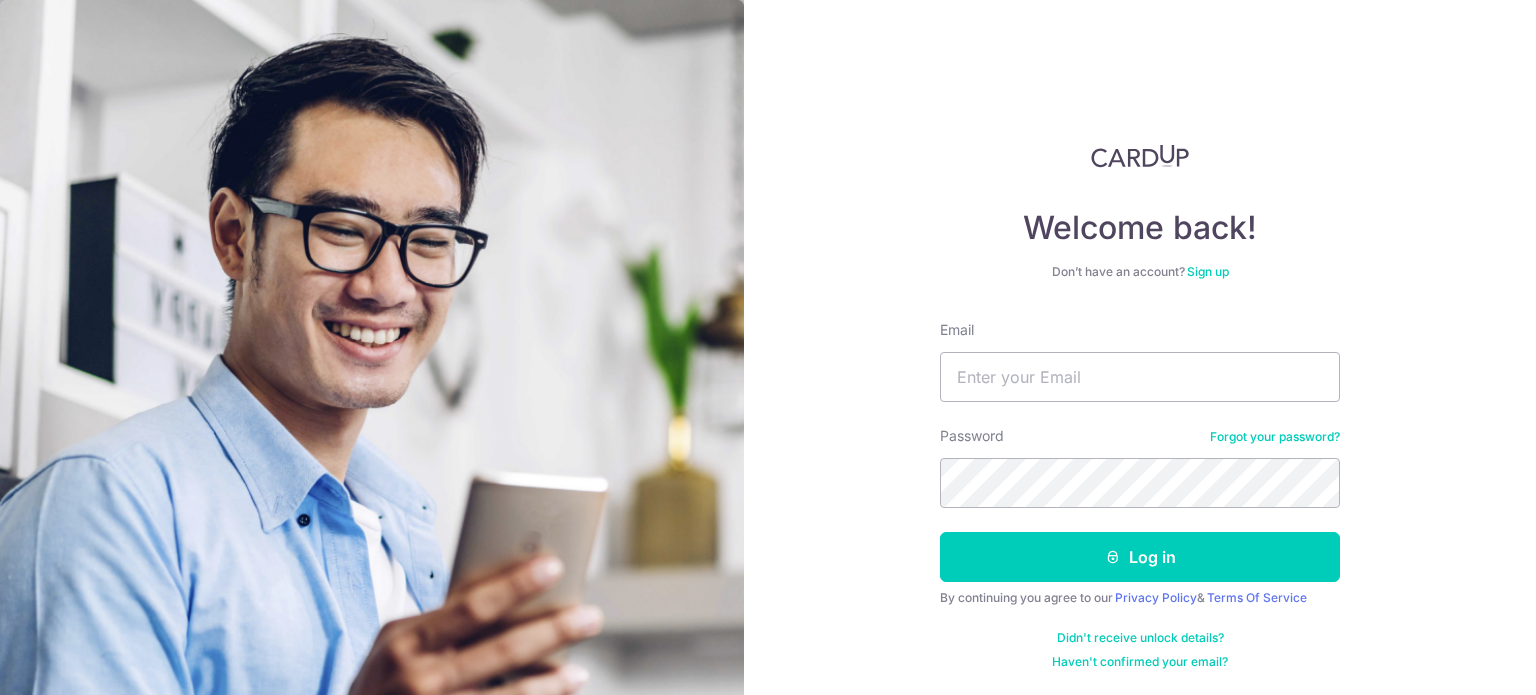 scroll, scrollTop: 0, scrollLeft: 0, axis: both 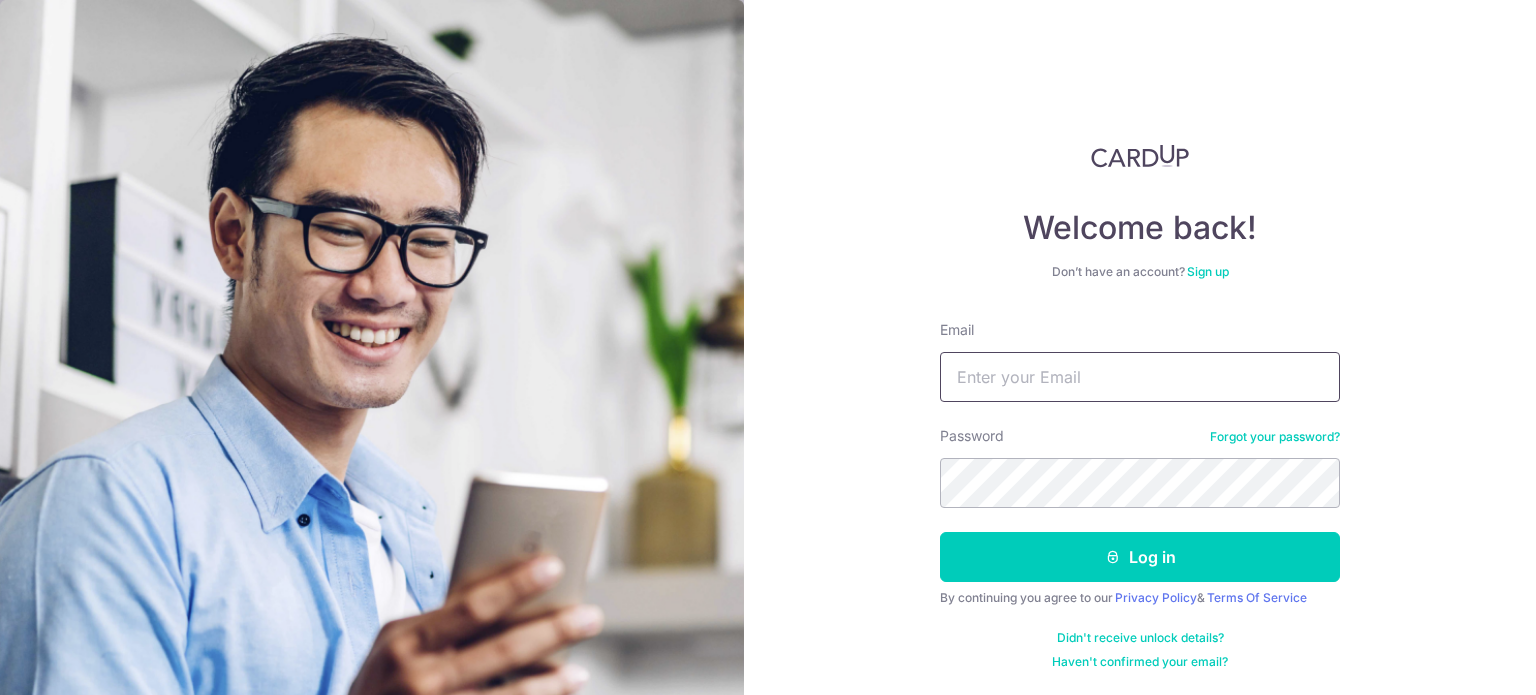 click on "Email" at bounding box center [1140, 377] 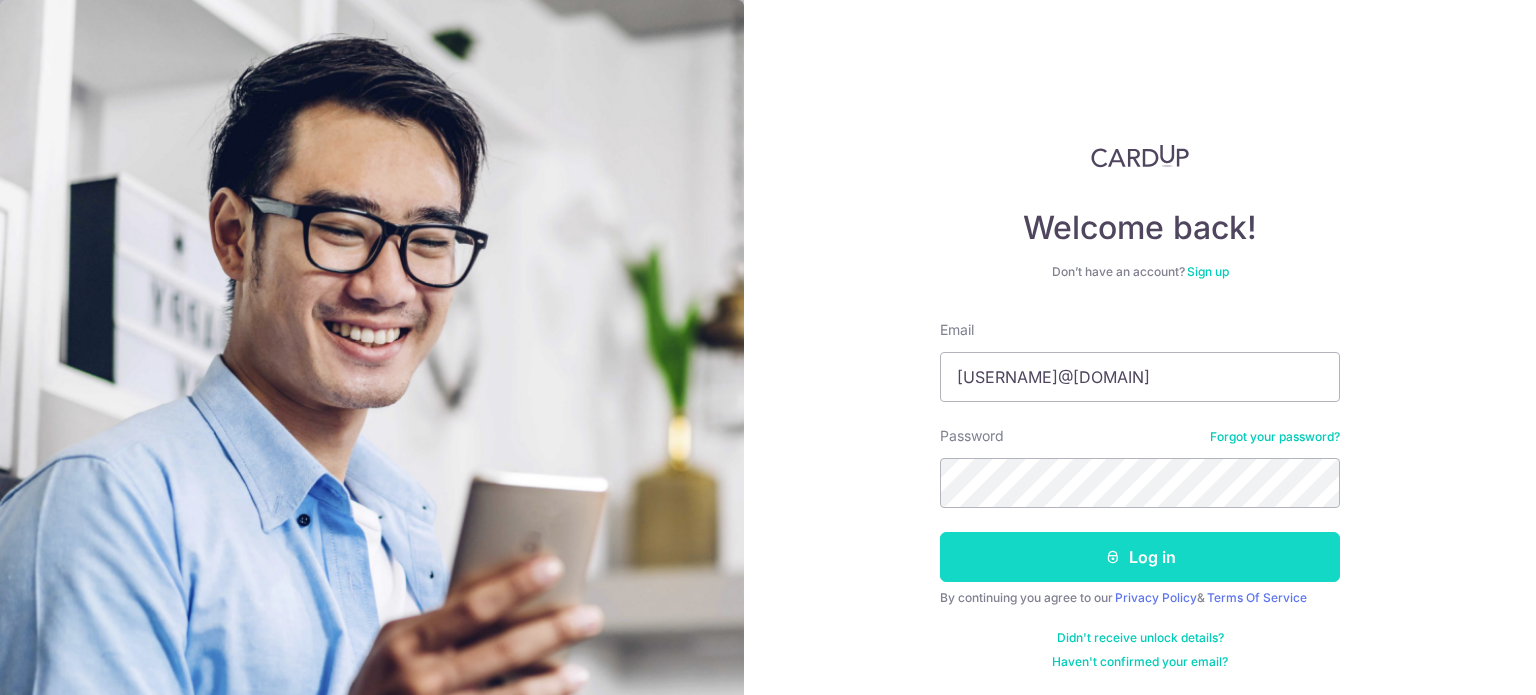 click on "Log in" at bounding box center (1140, 557) 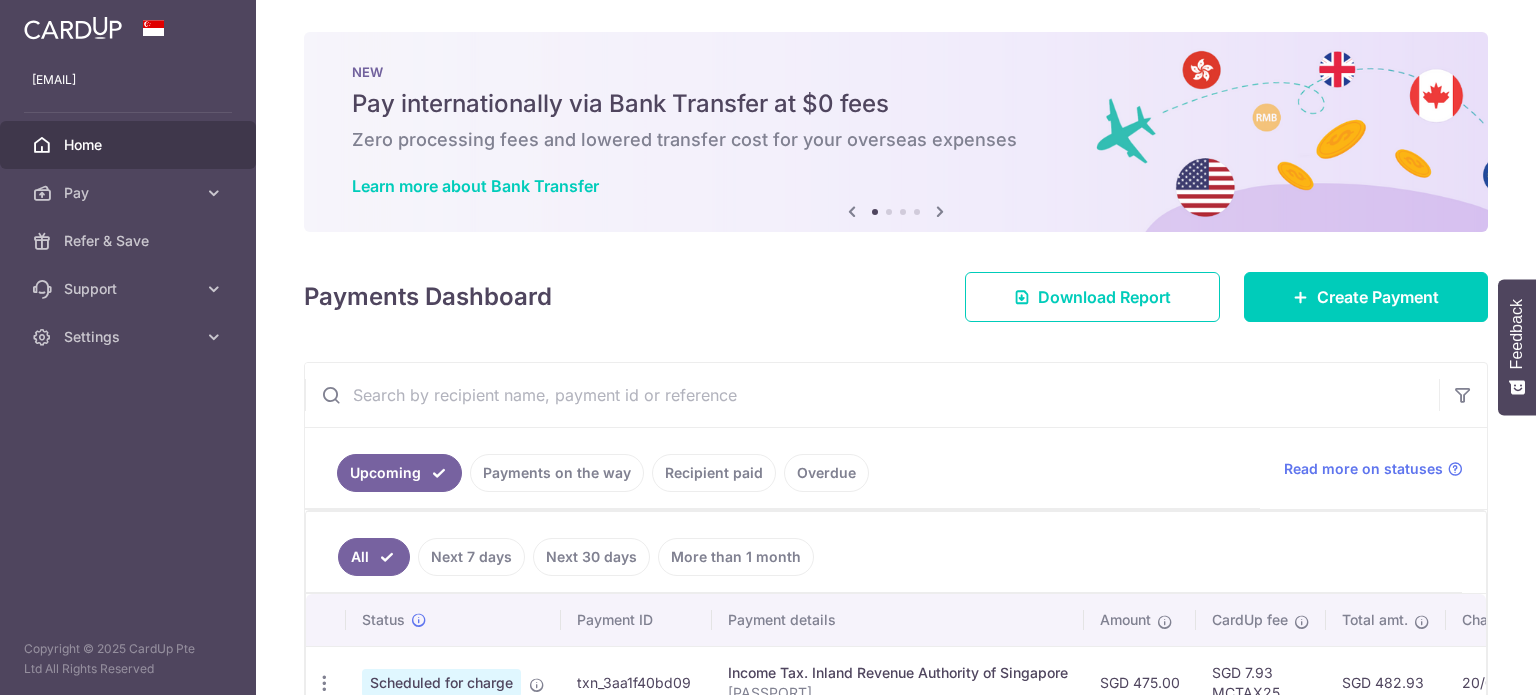 scroll, scrollTop: 0, scrollLeft: 0, axis: both 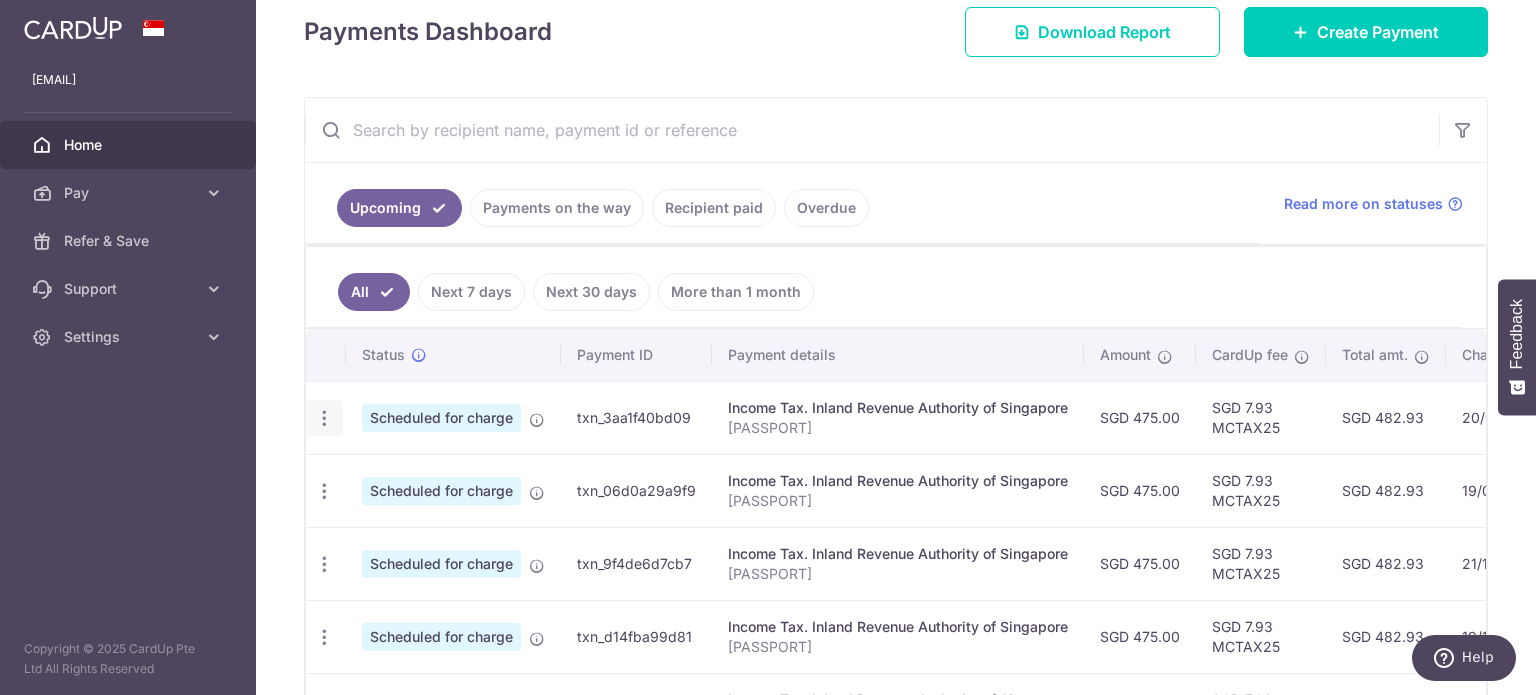click at bounding box center (324, 418) 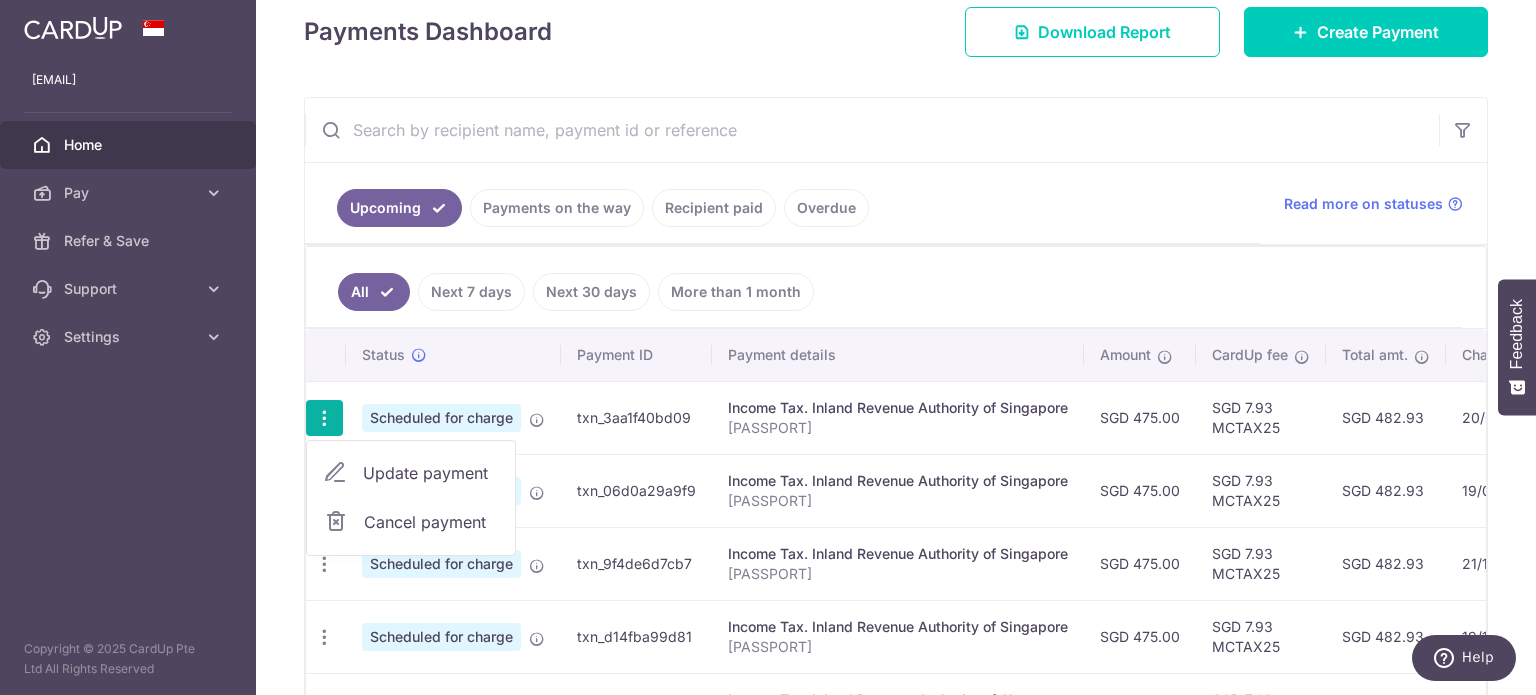 click on "Cancel payment" at bounding box center [431, 522] 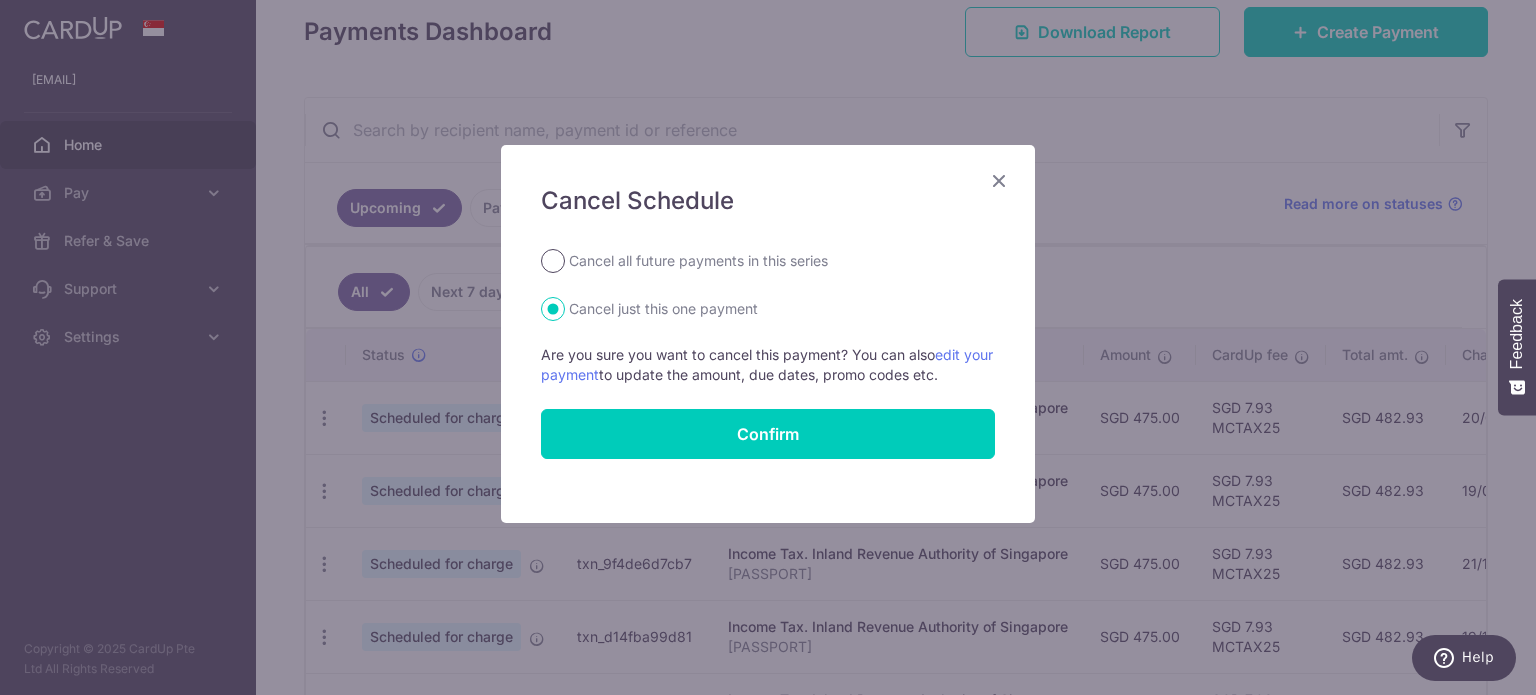 click on "Cancel all future payments in this series" at bounding box center [553, 261] 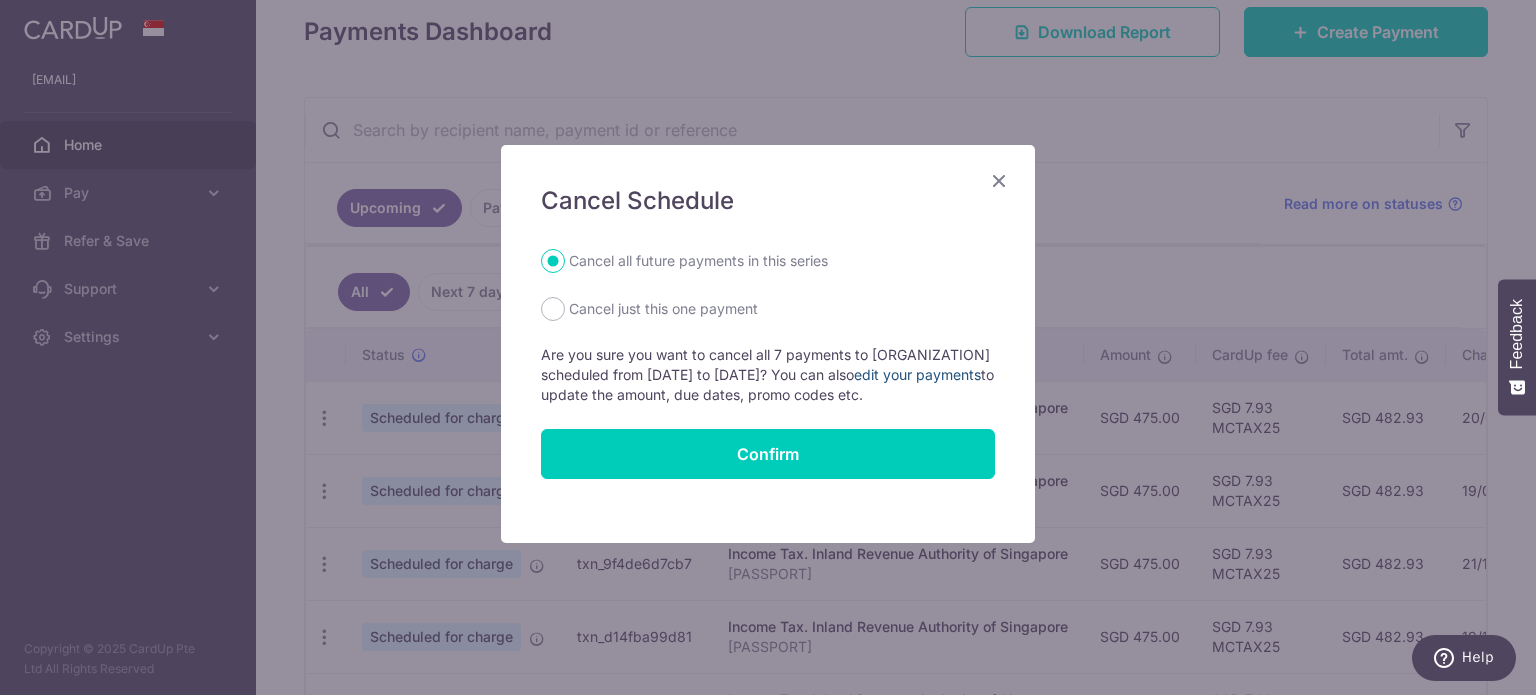 click on "edit your payments" at bounding box center [917, 374] 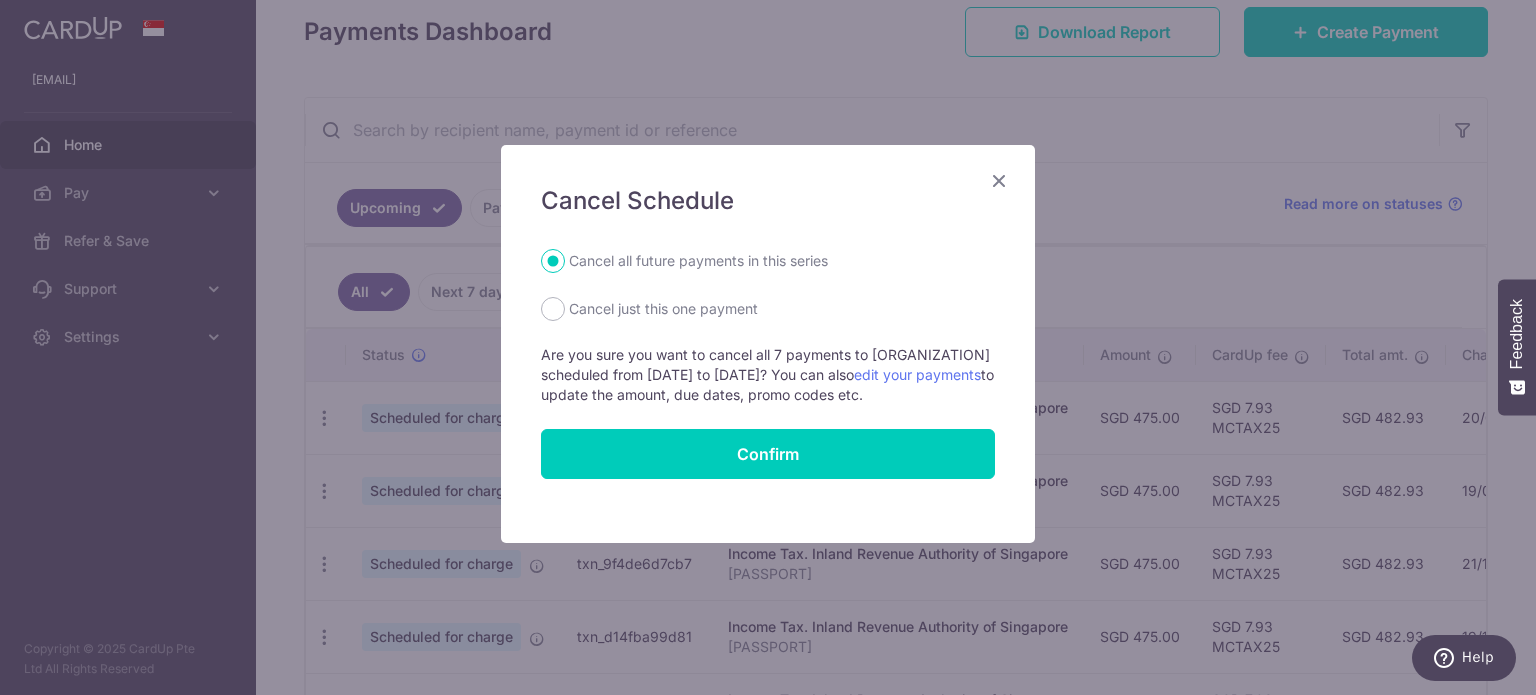 click at bounding box center [999, 180] 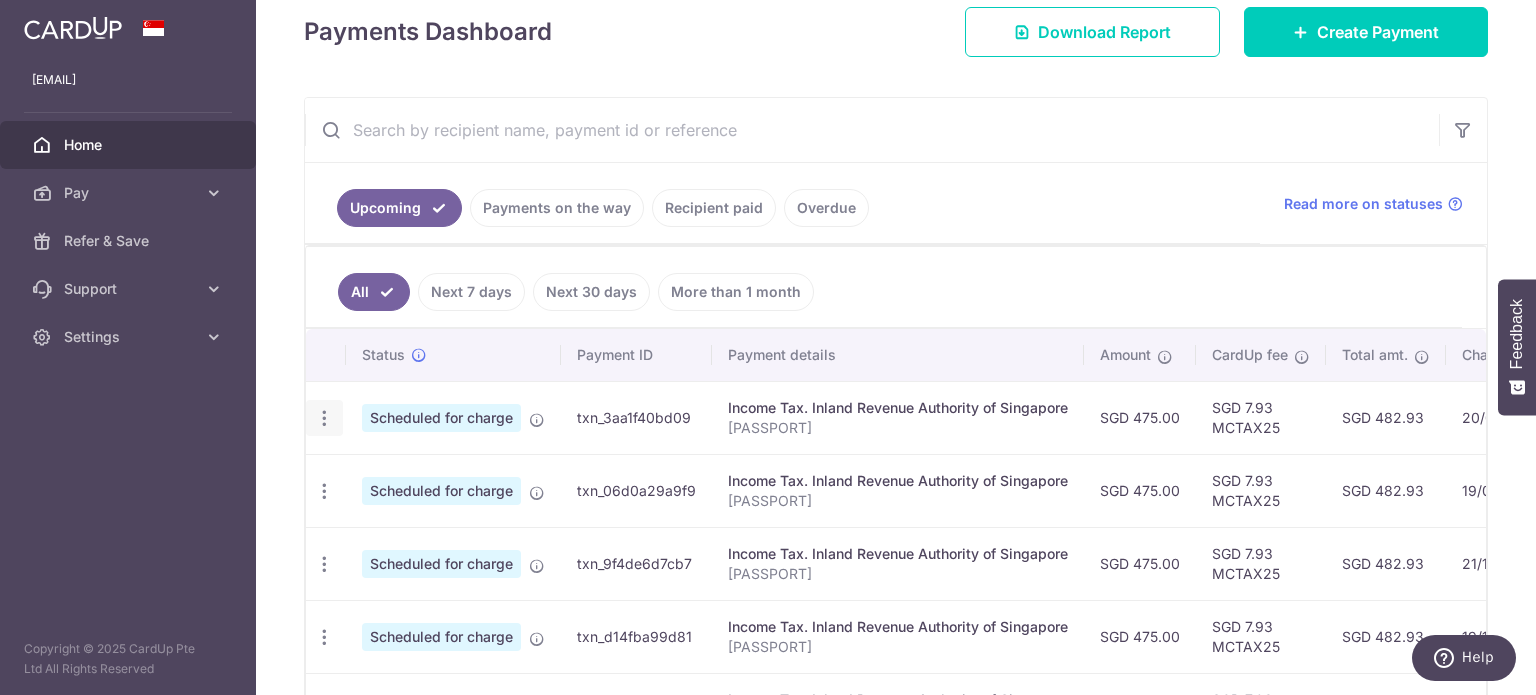 click at bounding box center [324, 418] 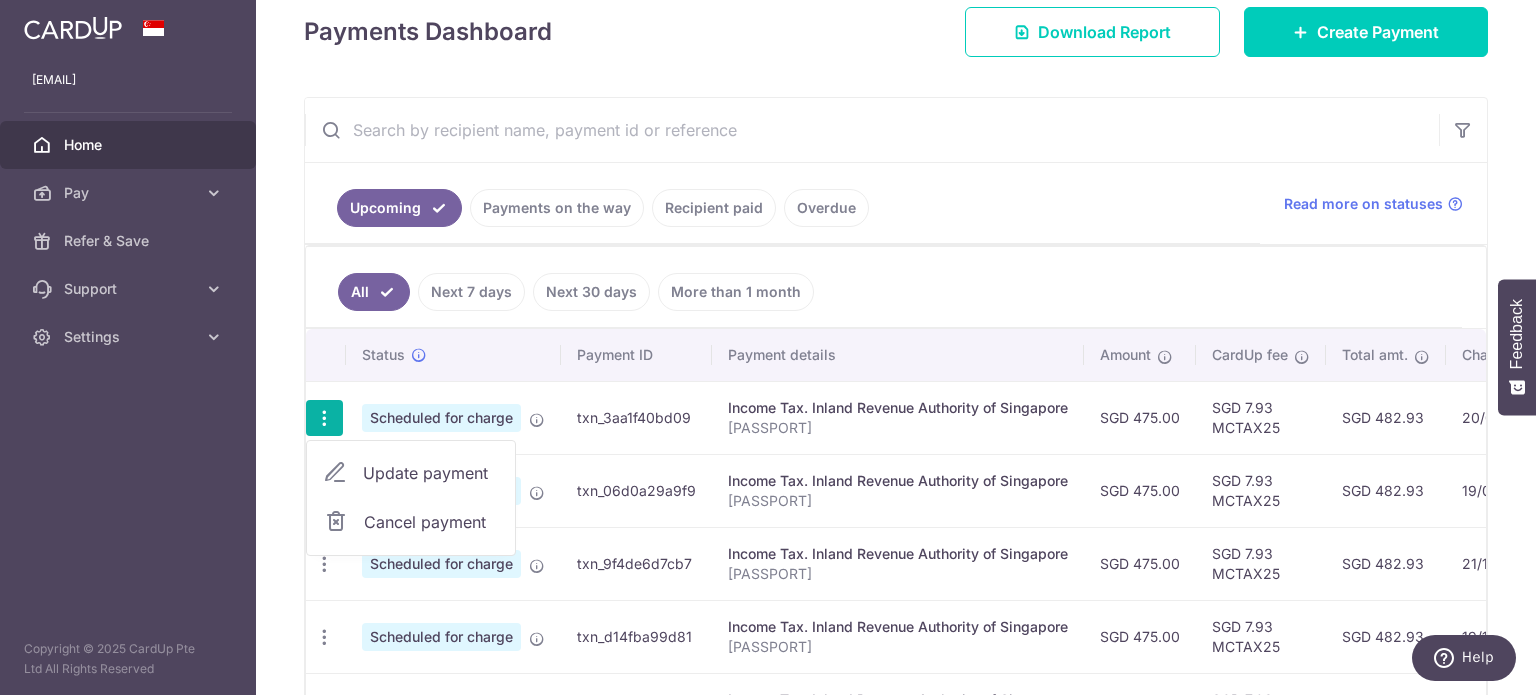 click on "Update payment" at bounding box center (431, 473) 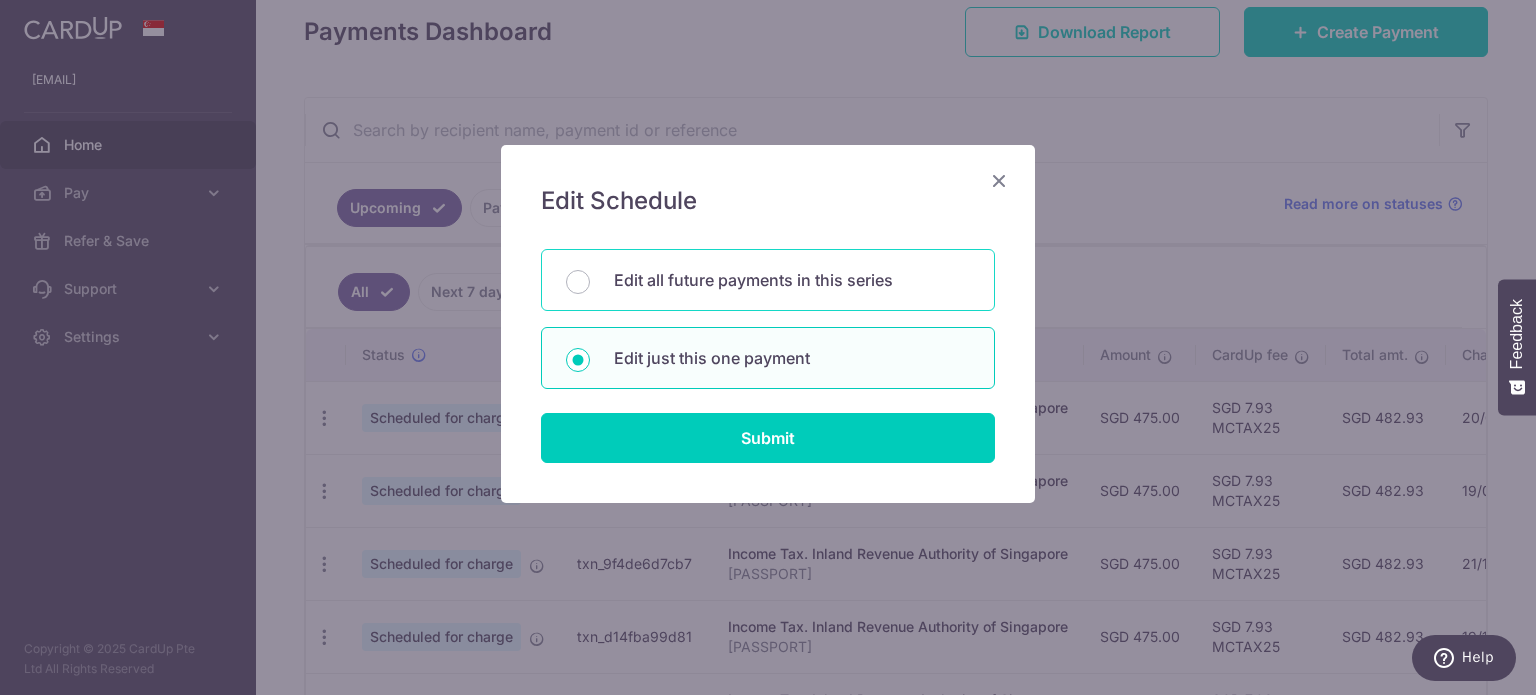 click on "Edit all future payments in this series" at bounding box center [792, 280] 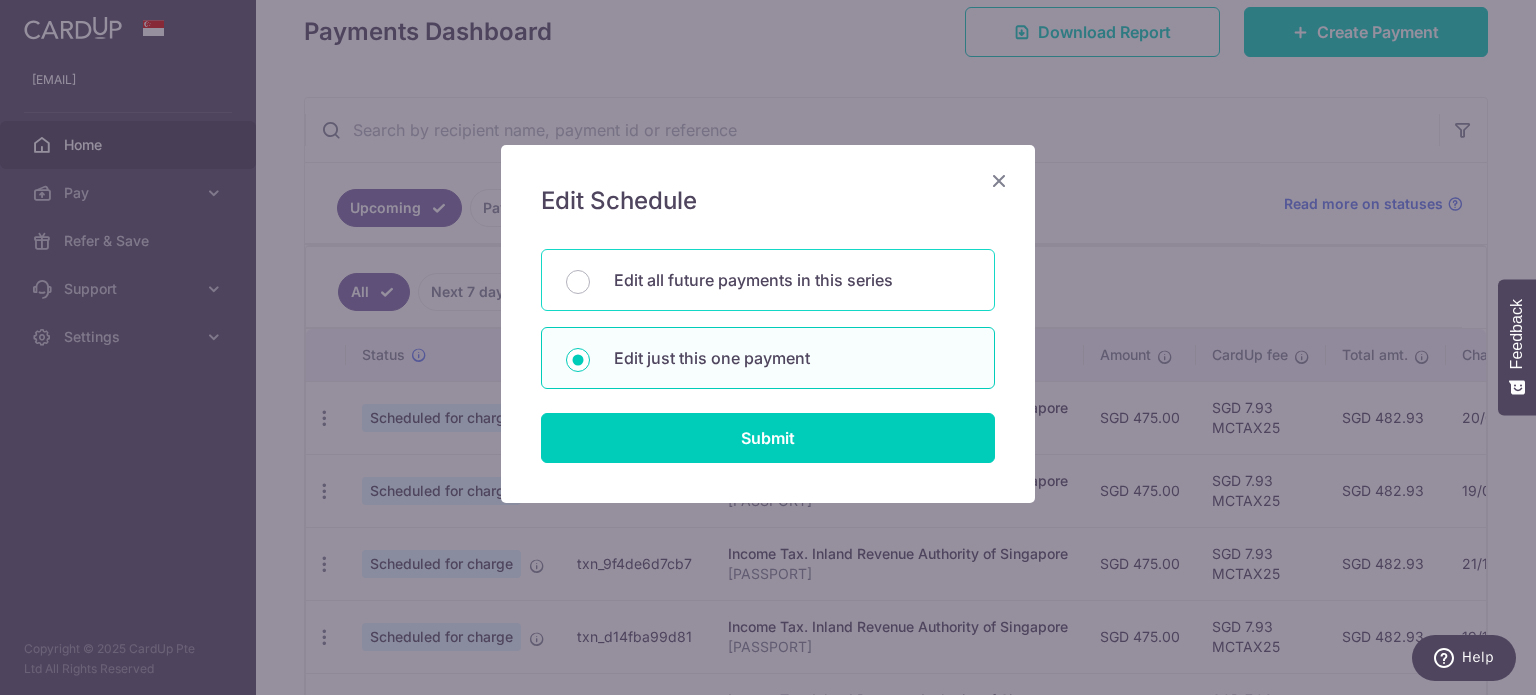 click on "Edit all future payments in this series" at bounding box center (578, 282) 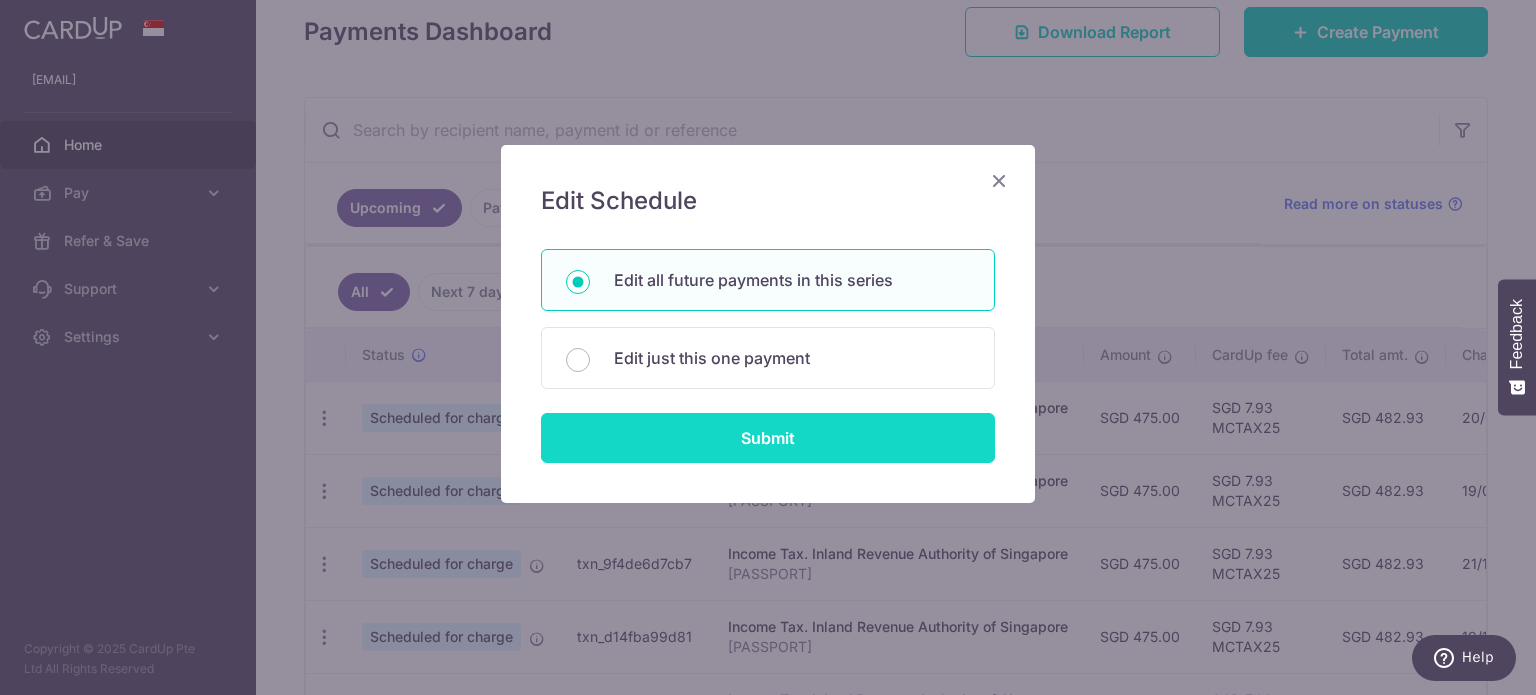 click on "Submit" at bounding box center [768, 438] 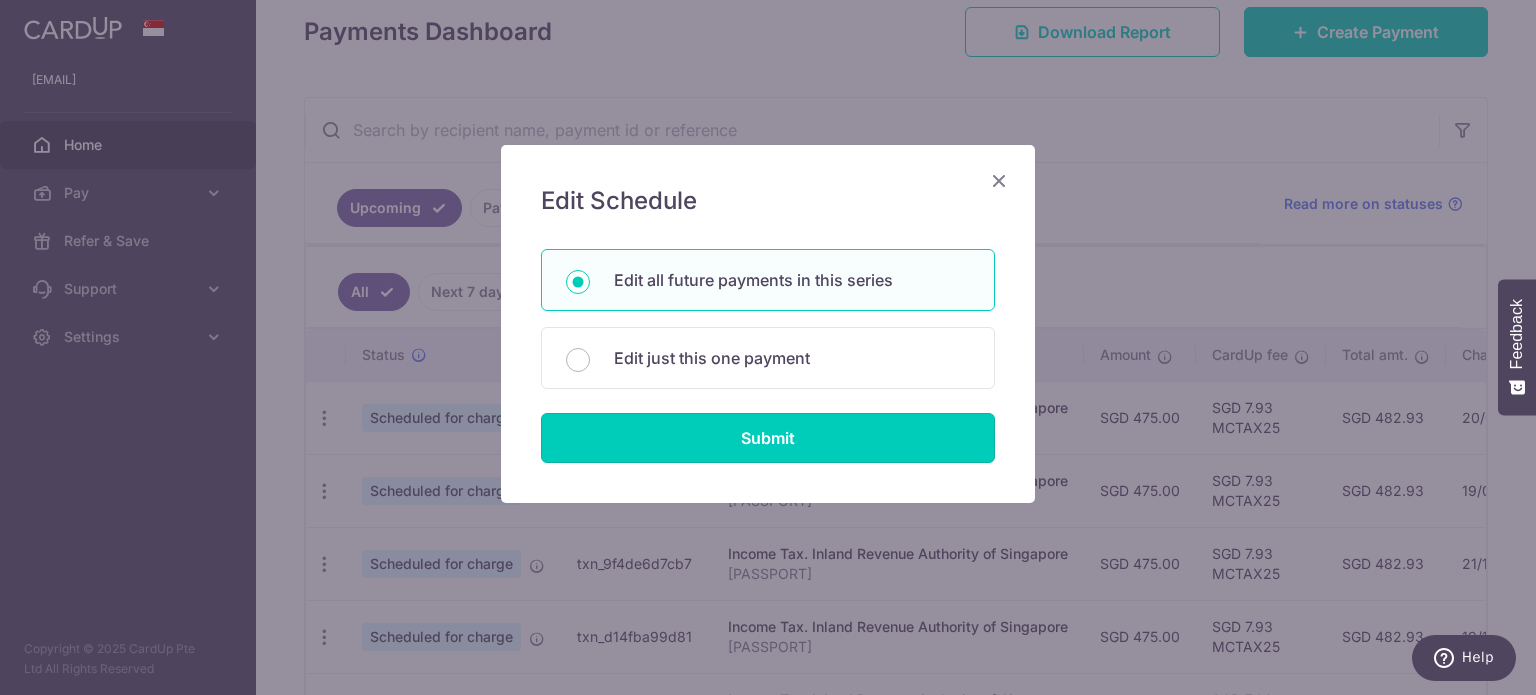 type on "475.00" 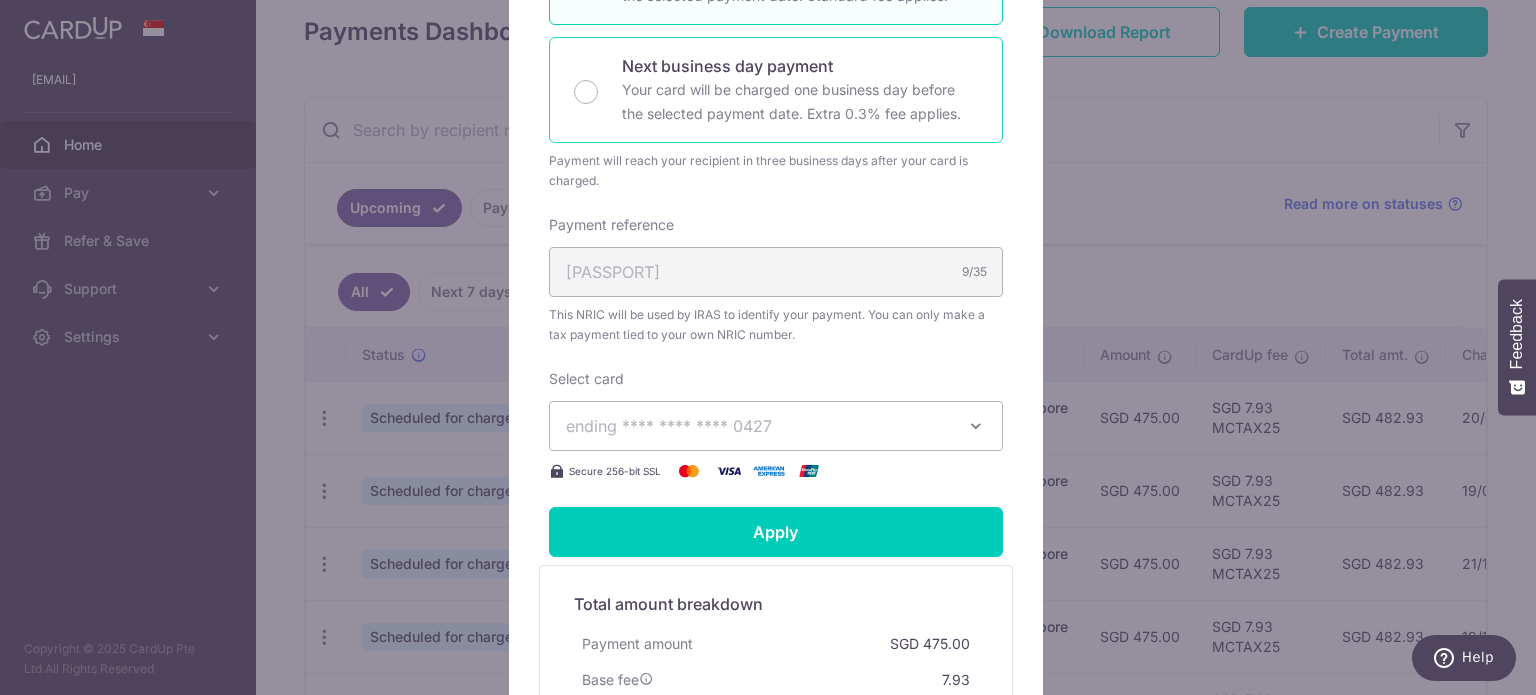 scroll, scrollTop: 700, scrollLeft: 0, axis: vertical 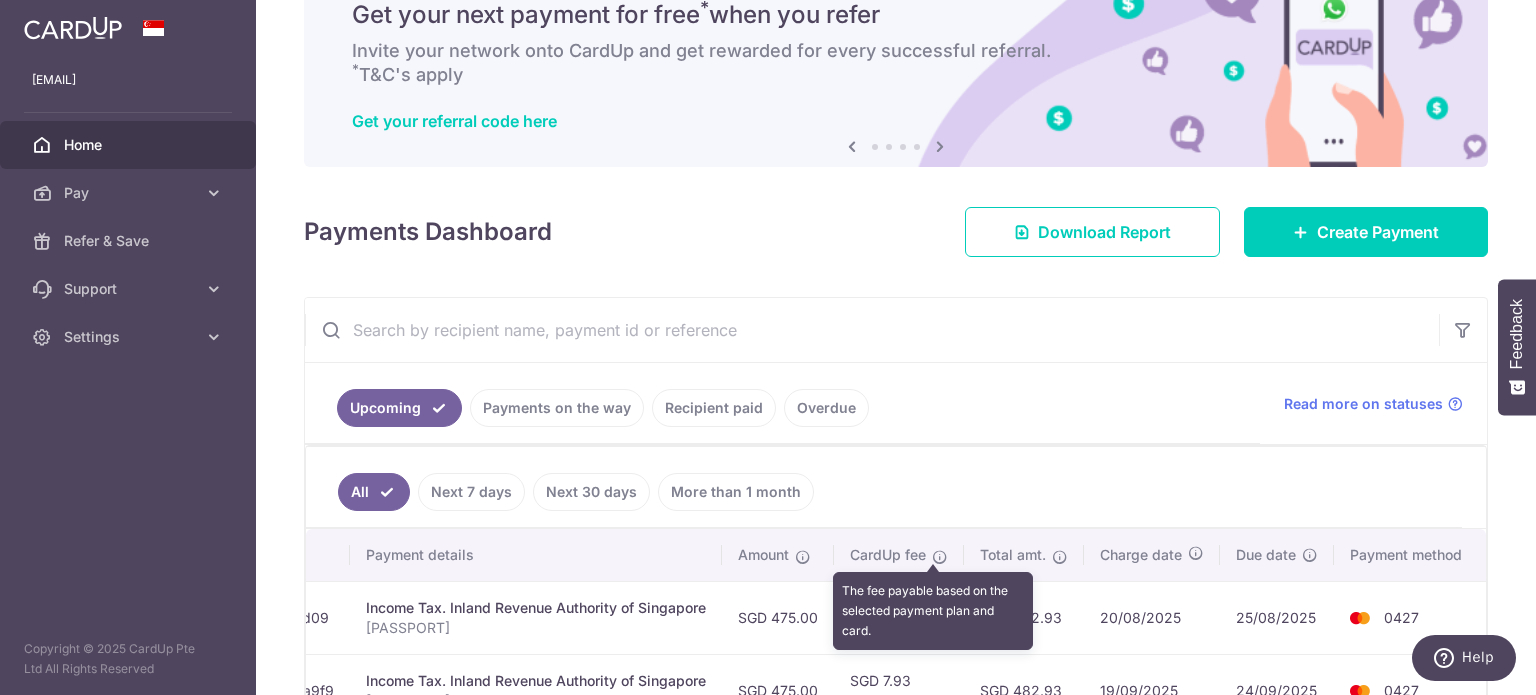 click at bounding box center [940, 557] 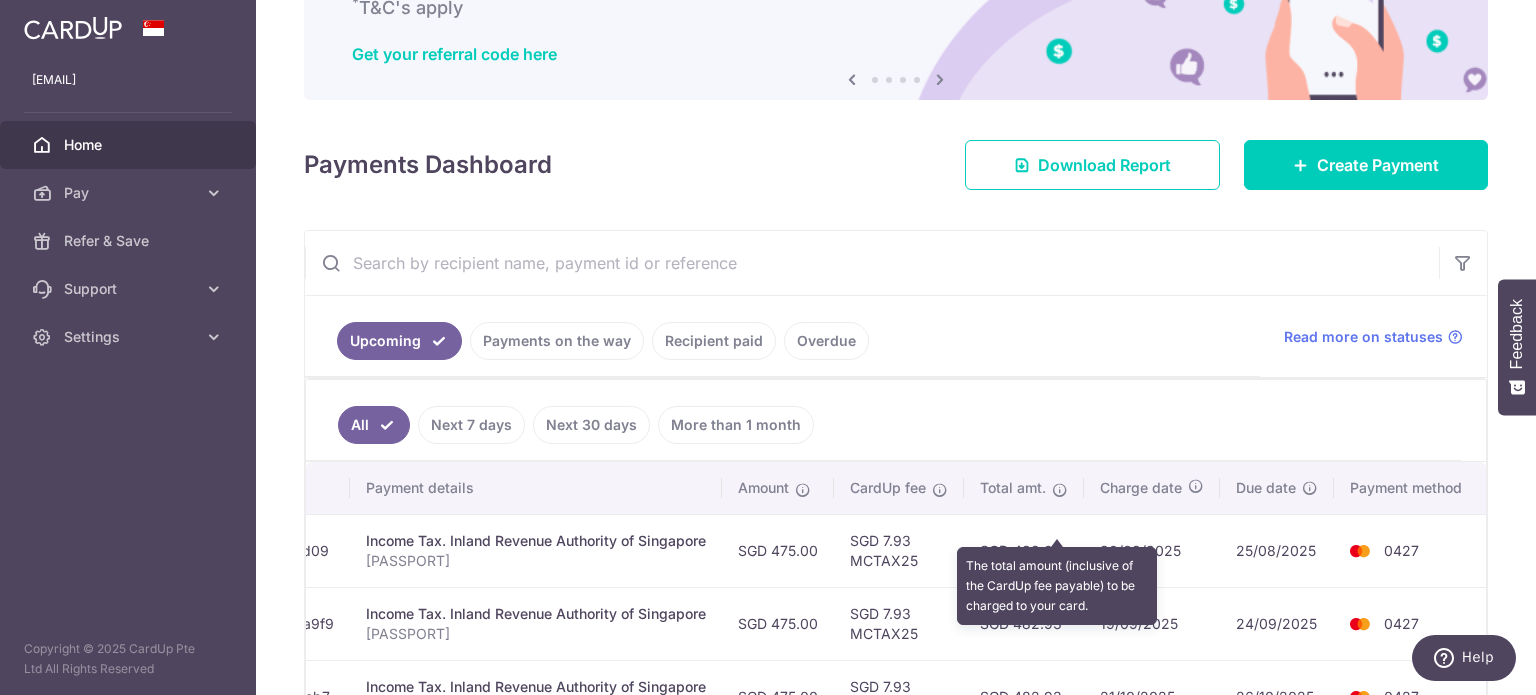 scroll, scrollTop: 189, scrollLeft: 0, axis: vertical 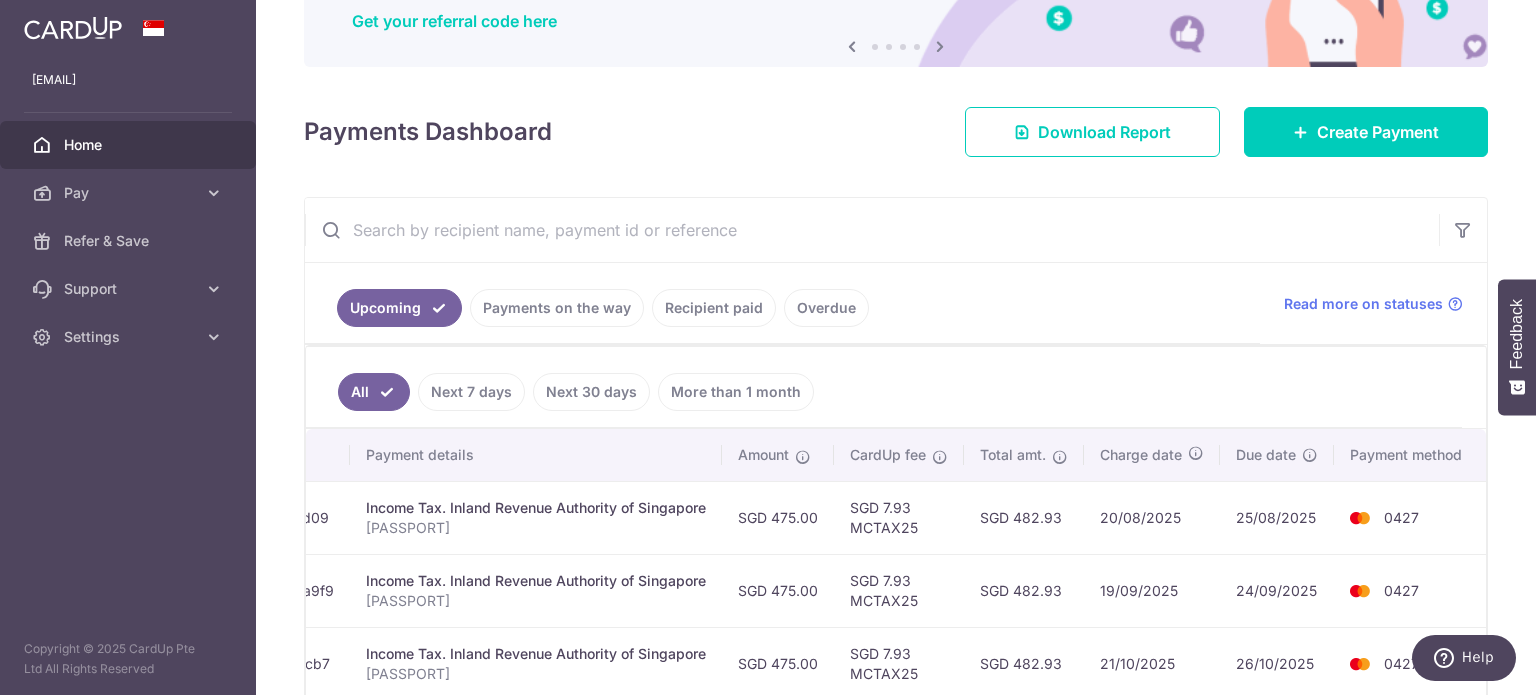 click on "SGD 7.93
MCTAX25" at bounding box center (899, 517) 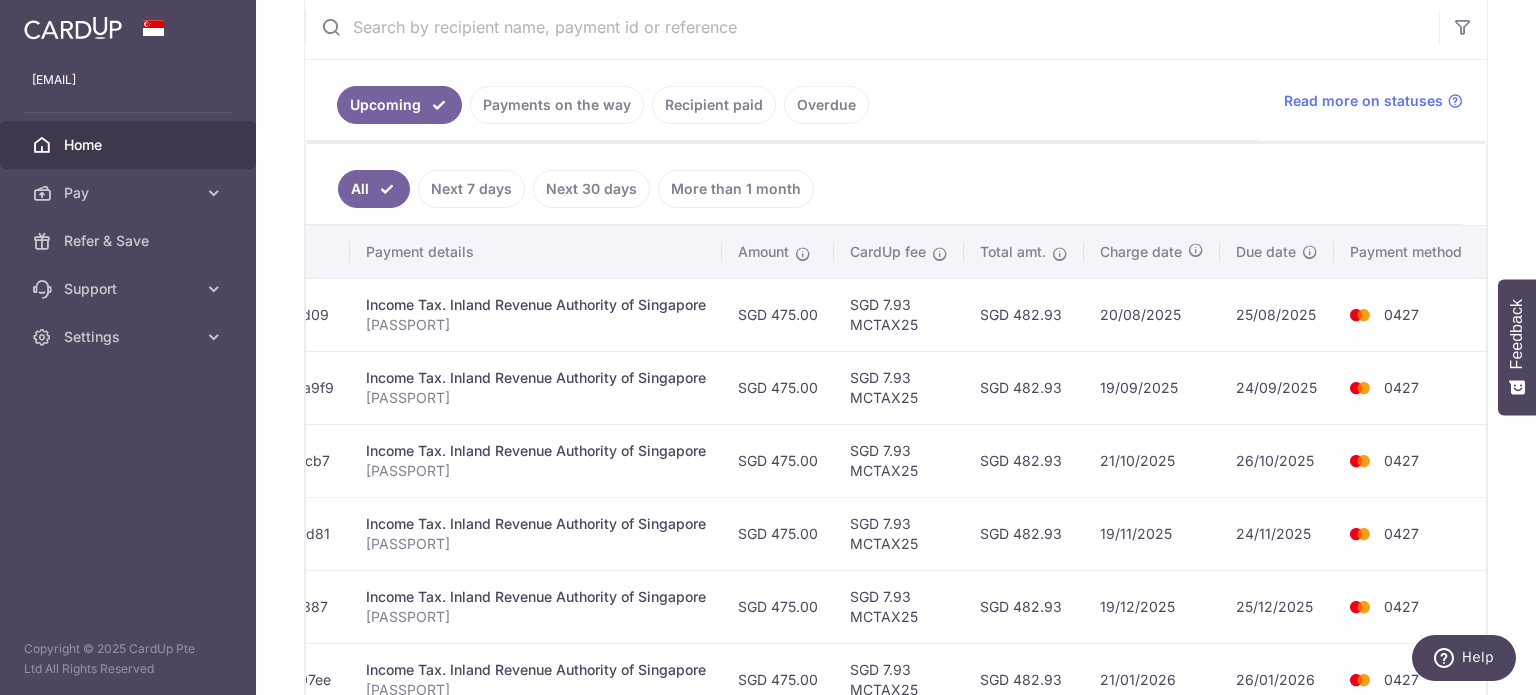 scroll, scrollTop: 589, scrollLeft: 0, axis: vertical 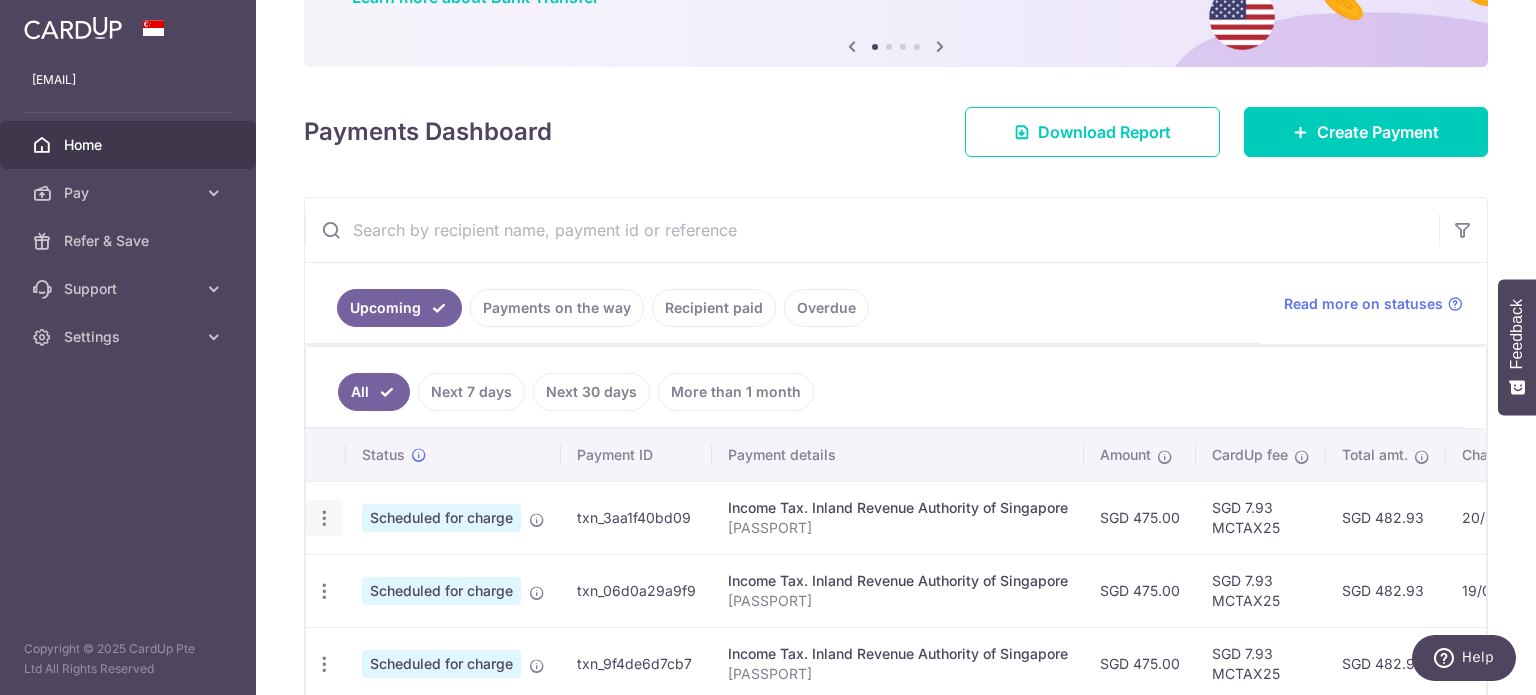 click at bounding box center (324, 518) 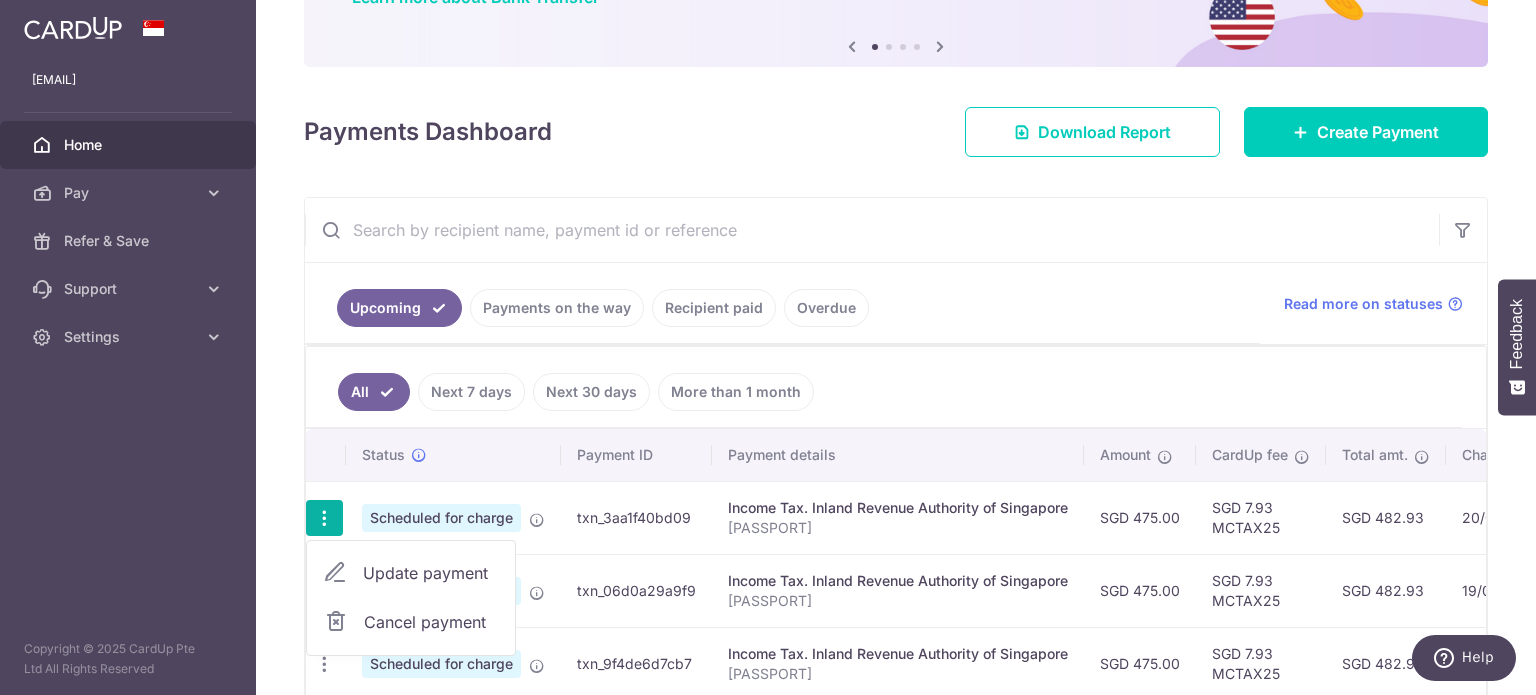 click on "Update payment" at bounding box center [431, 573] 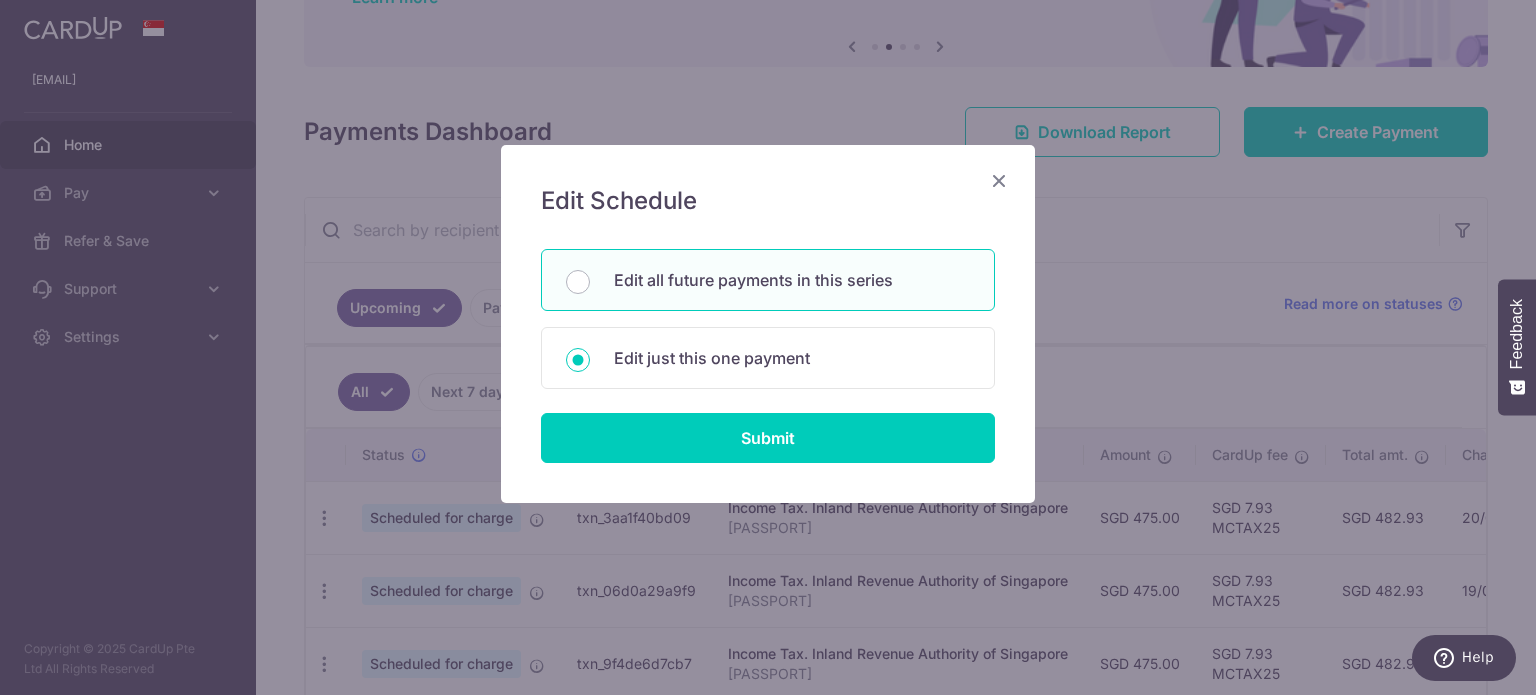 click on "Edit all future payments in this series" at bounding box center (792, 280) 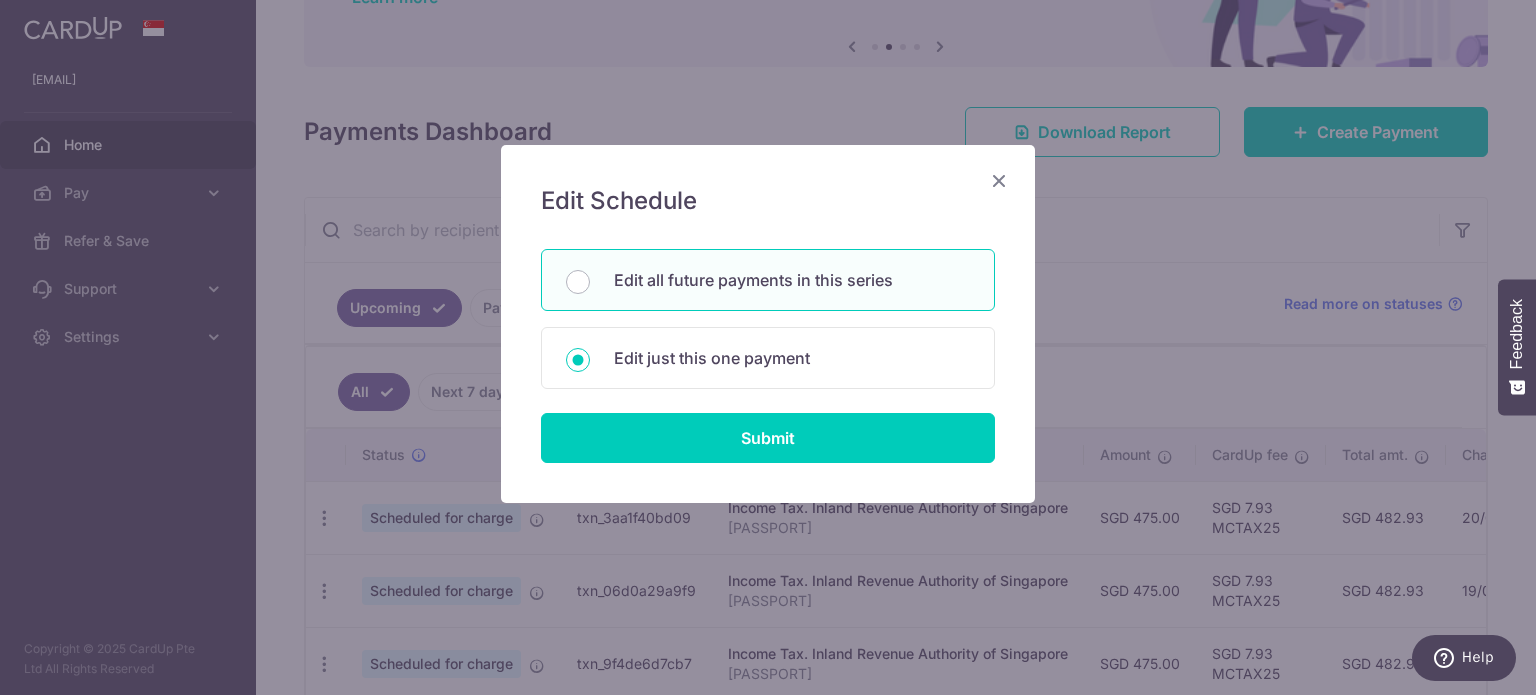 click on "Edit all future payments in this series" at bounding box center (578, 282) 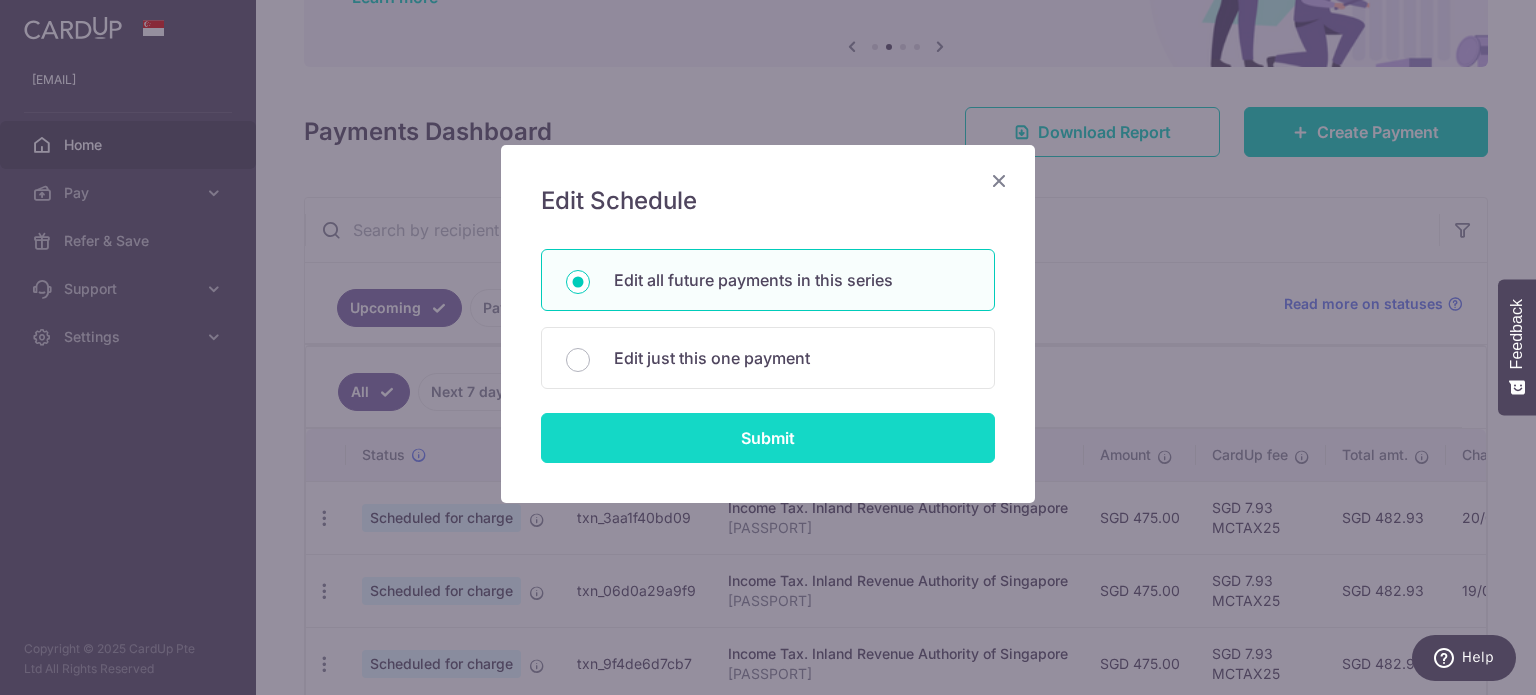 click on "Submit" at bounding box center [768, 438] 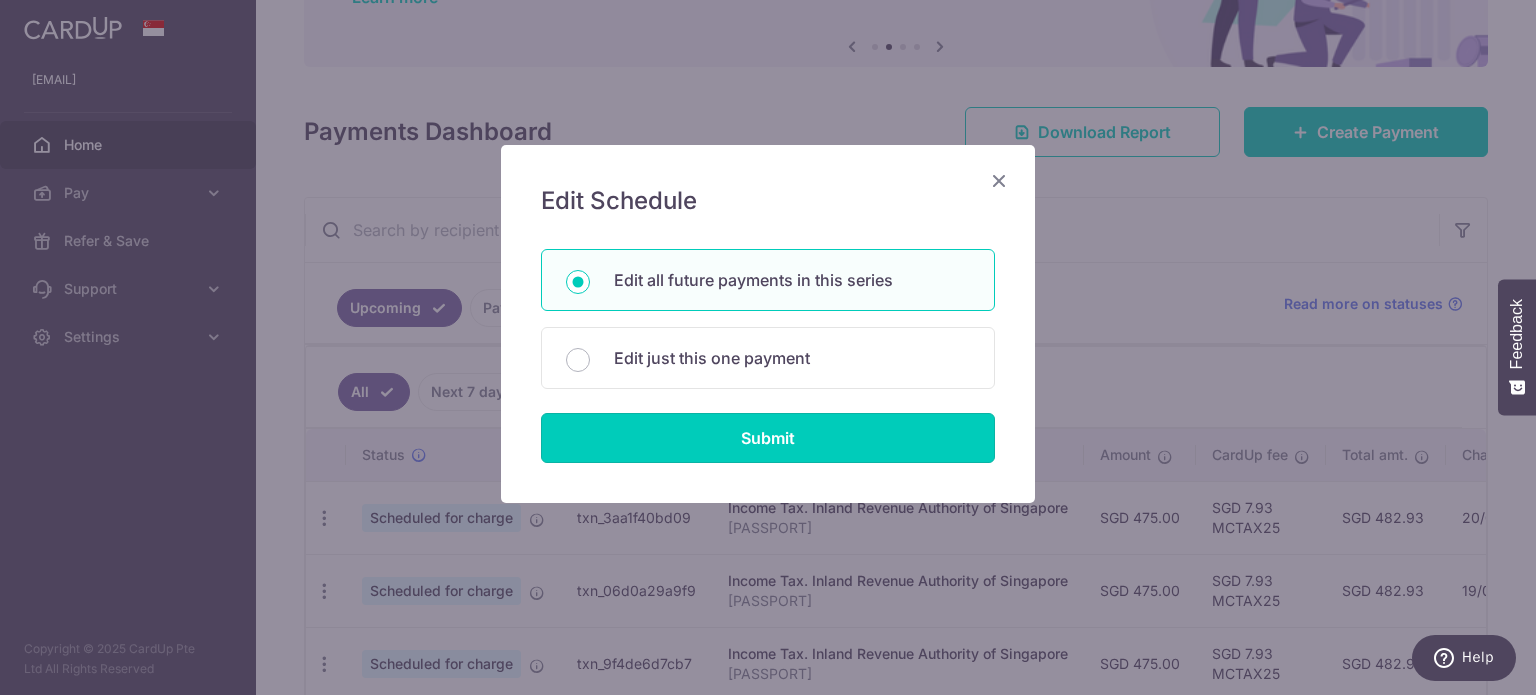 radio on "true" 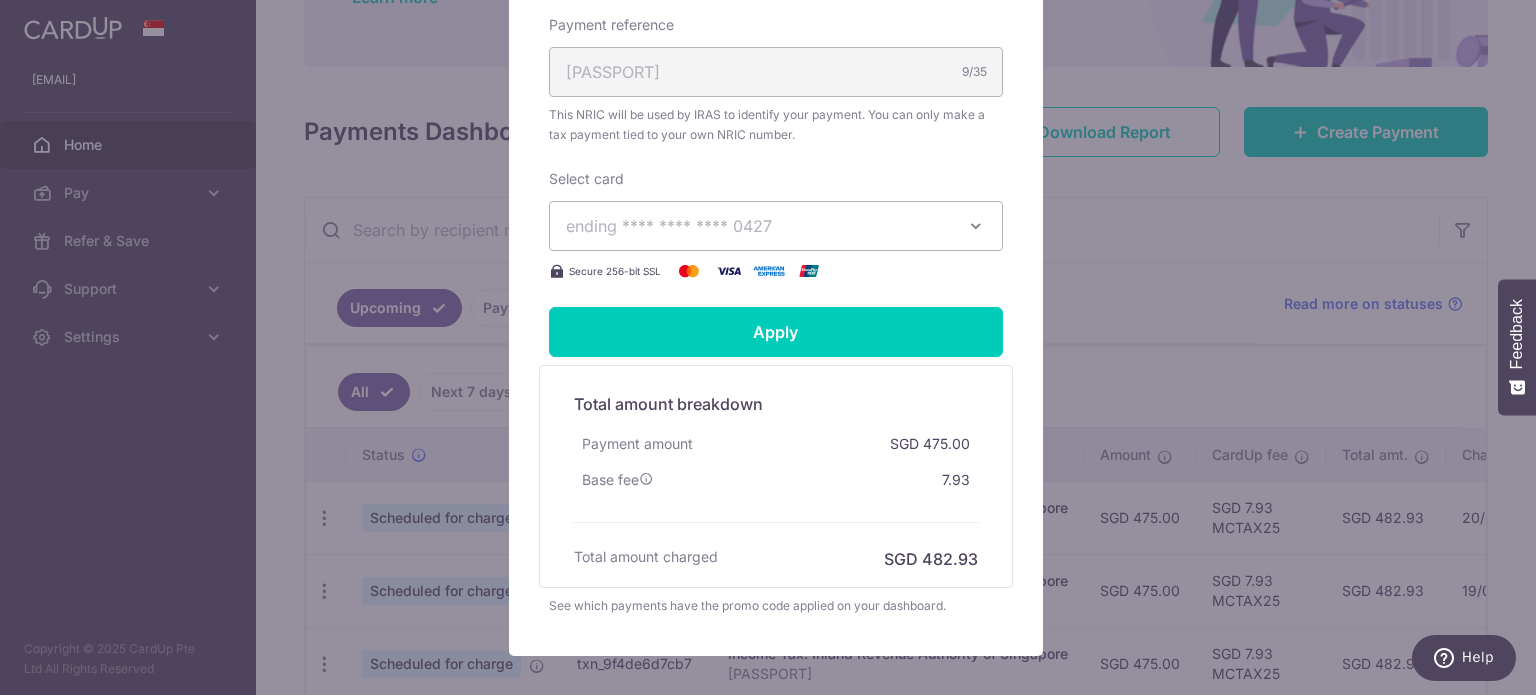 scroll, scrollTop: 0, scrollLeft: 0, axis: both 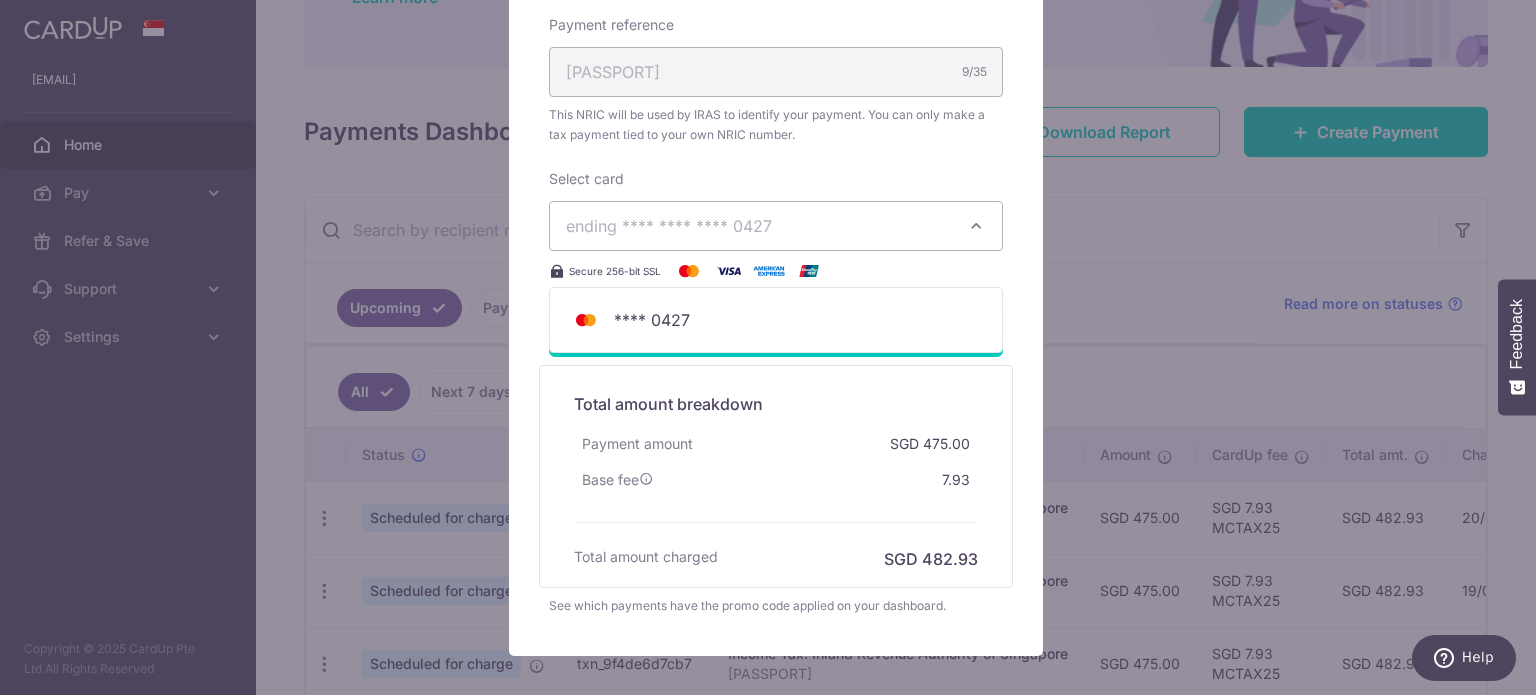 click at bounding box center [976, 226] 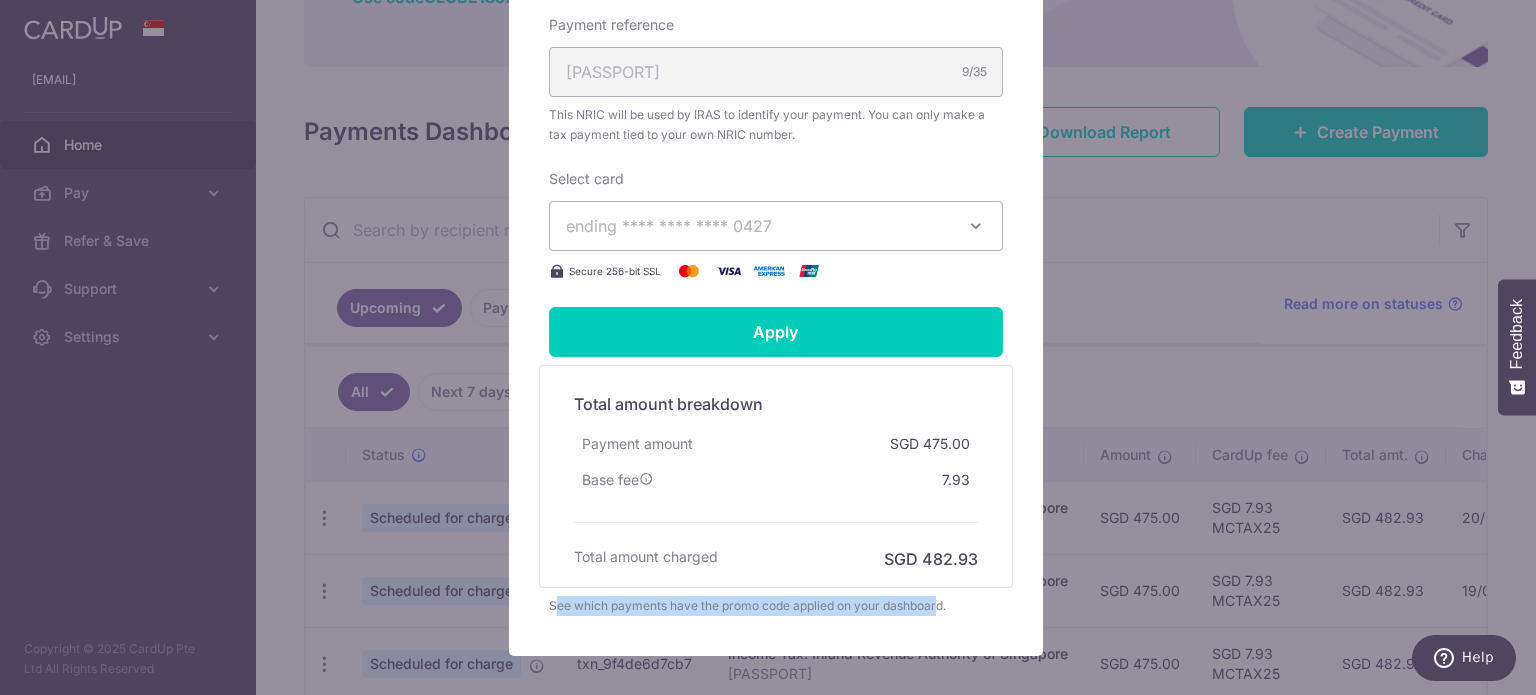 drag, startPoint x: 551, startPoint y: 627, endPoint x: 933, endPoint y: 632, distance: 382.0327 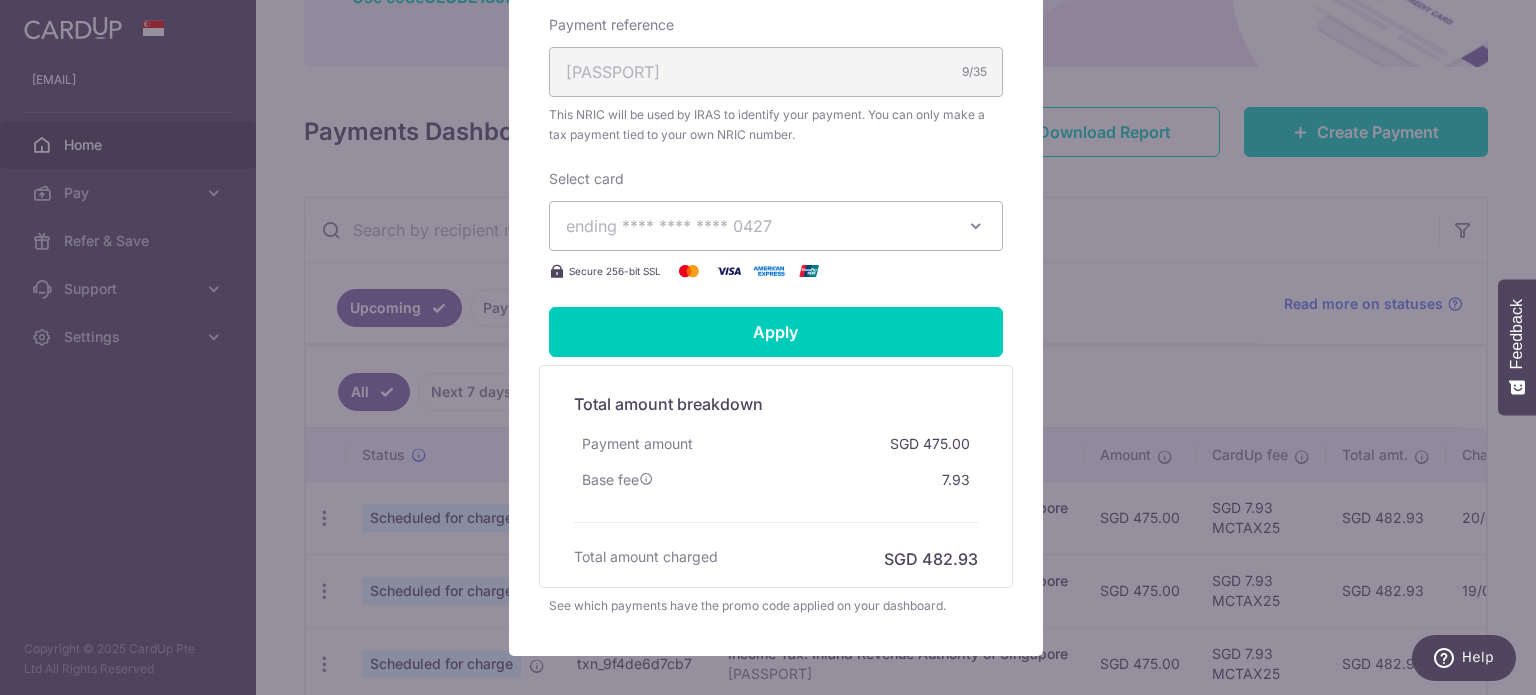 click on "Edit payment
By clicking apply,  you will make changes to all  7  payments to  Inland Revenue Authority of Singapore  scheduled from
25/08/2025 to 23/02/2026 .
By clicking below, you confirm you are editing this payment to  Inland Revenue Authority of Singapore  on
25/08/2025 .
475.00" at bounding box center (768, 347) 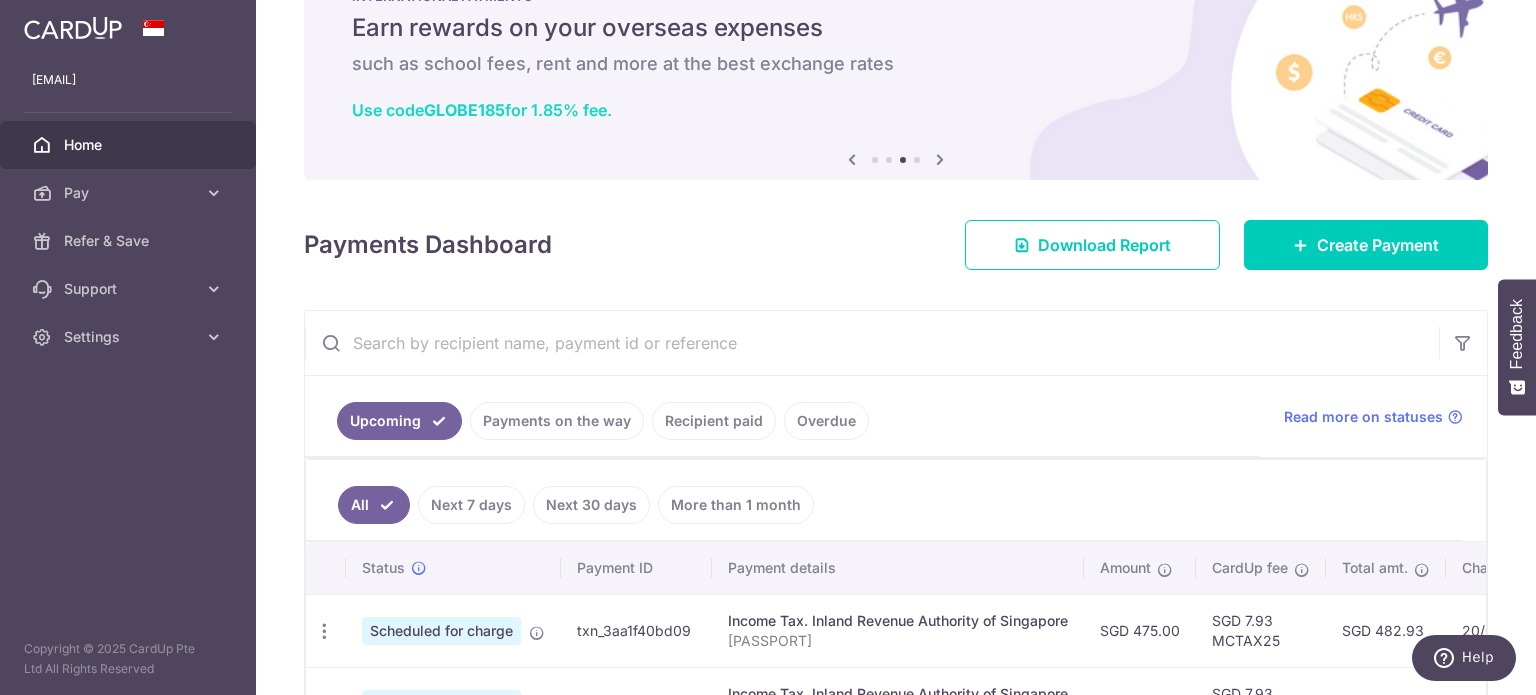 scroll, scrollTop: 0, scrollLeft: 0, axis: both 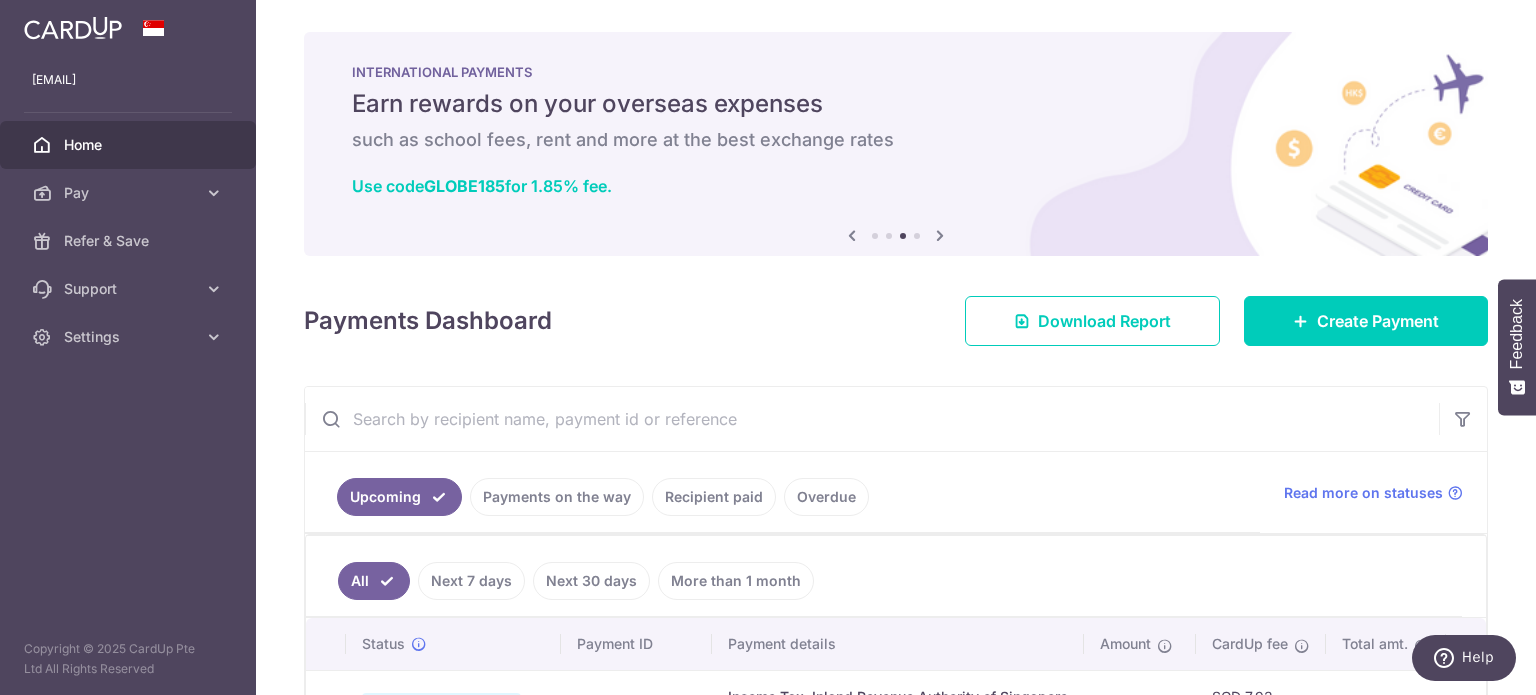 click on "Home" at bounding box center (130, 145) 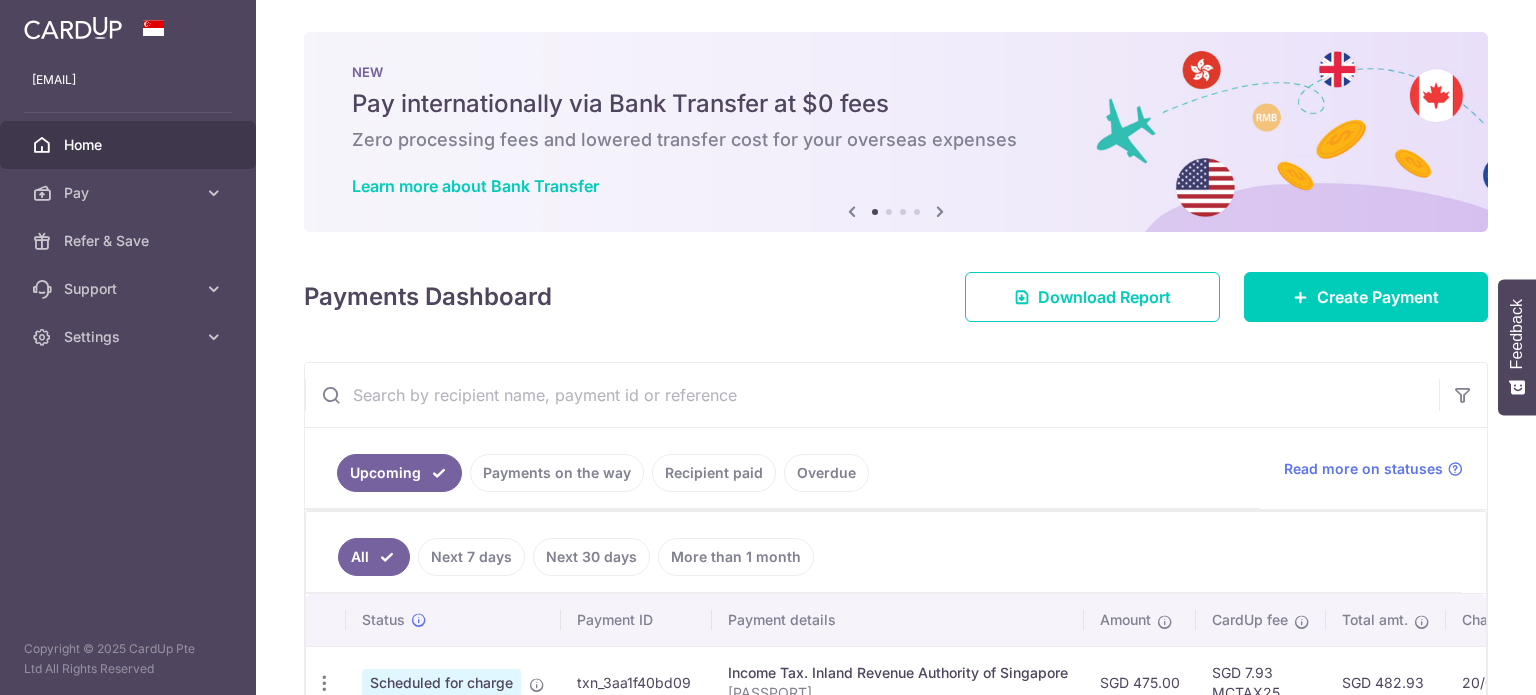 scroll, scrollTop: 0, scrollLeft: 0, axis: both 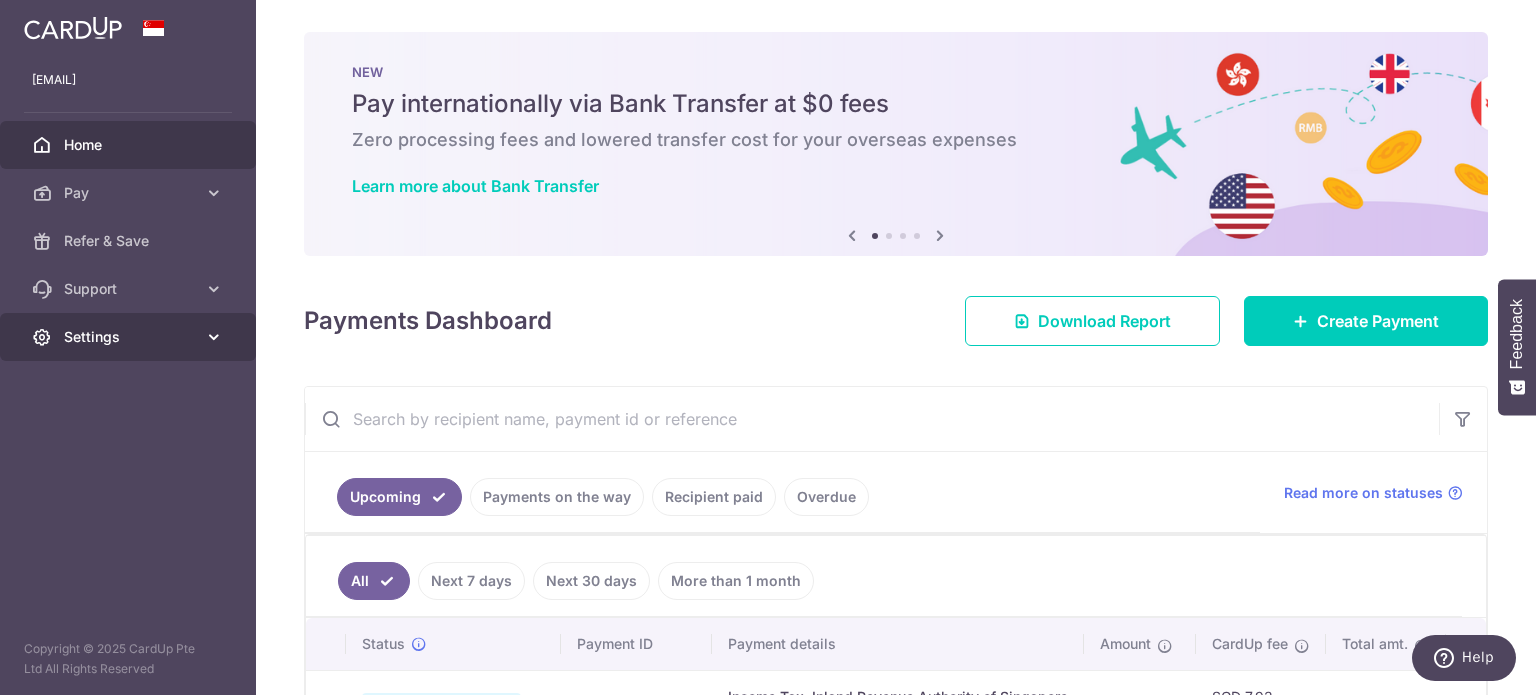 click on "Settings" at bounding box center (130, 337) 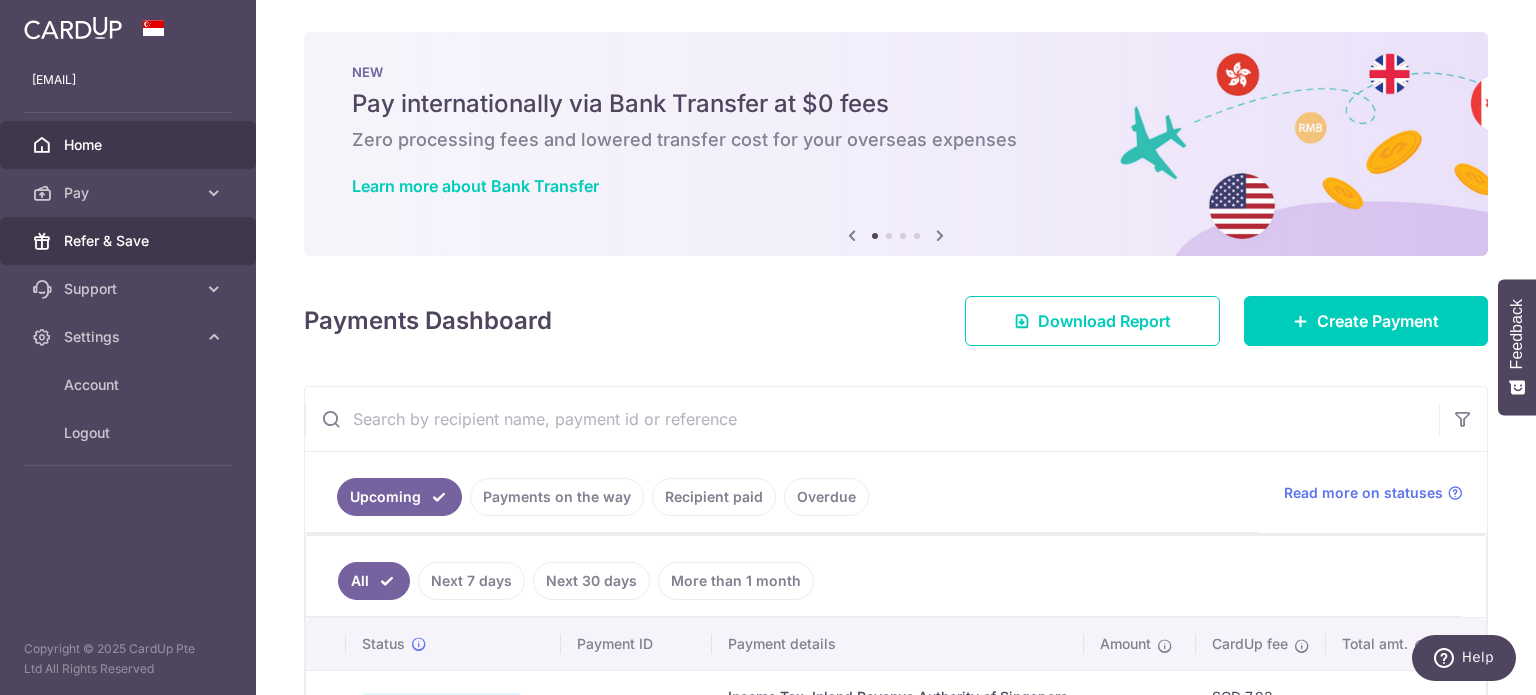 click on "Refer & Save" at bounding box center (130, 241) 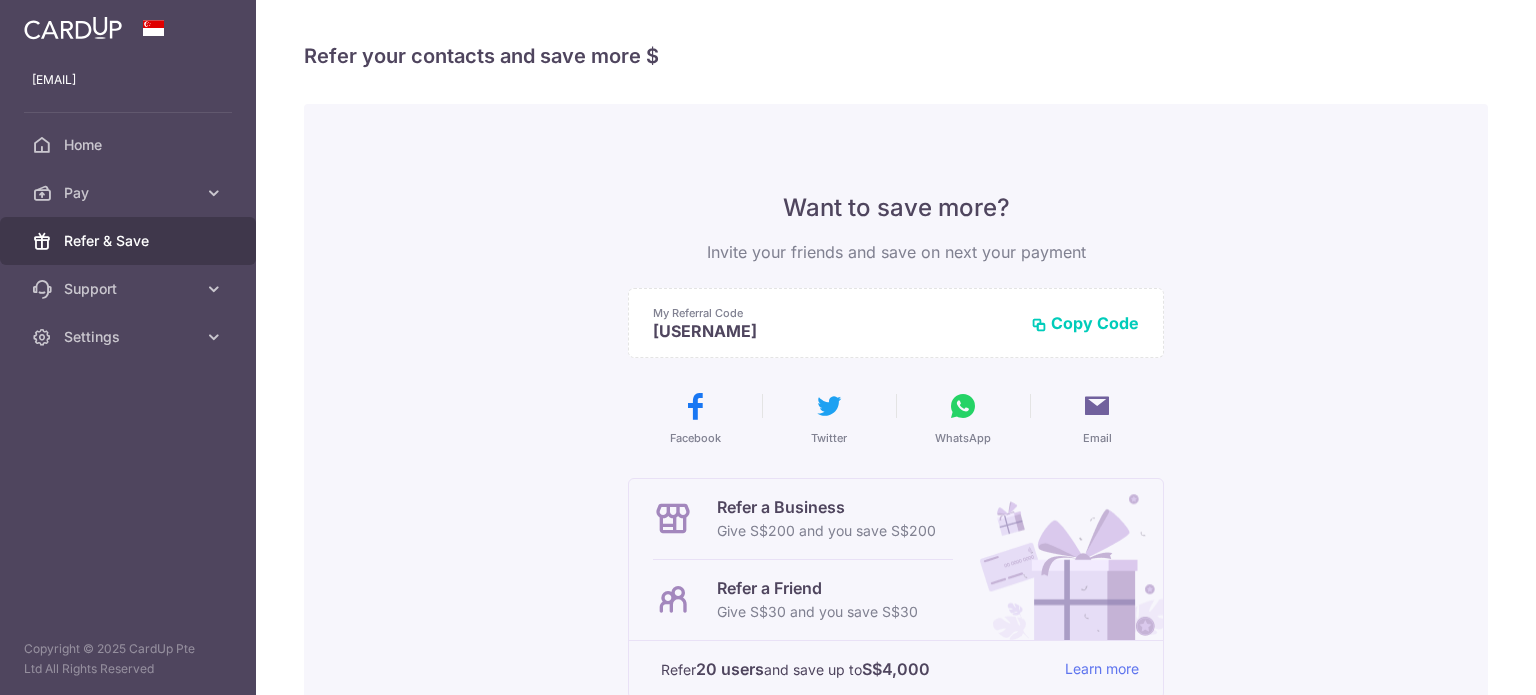scroll, scrollTop: 0, scrollLeft: 0, axis: both 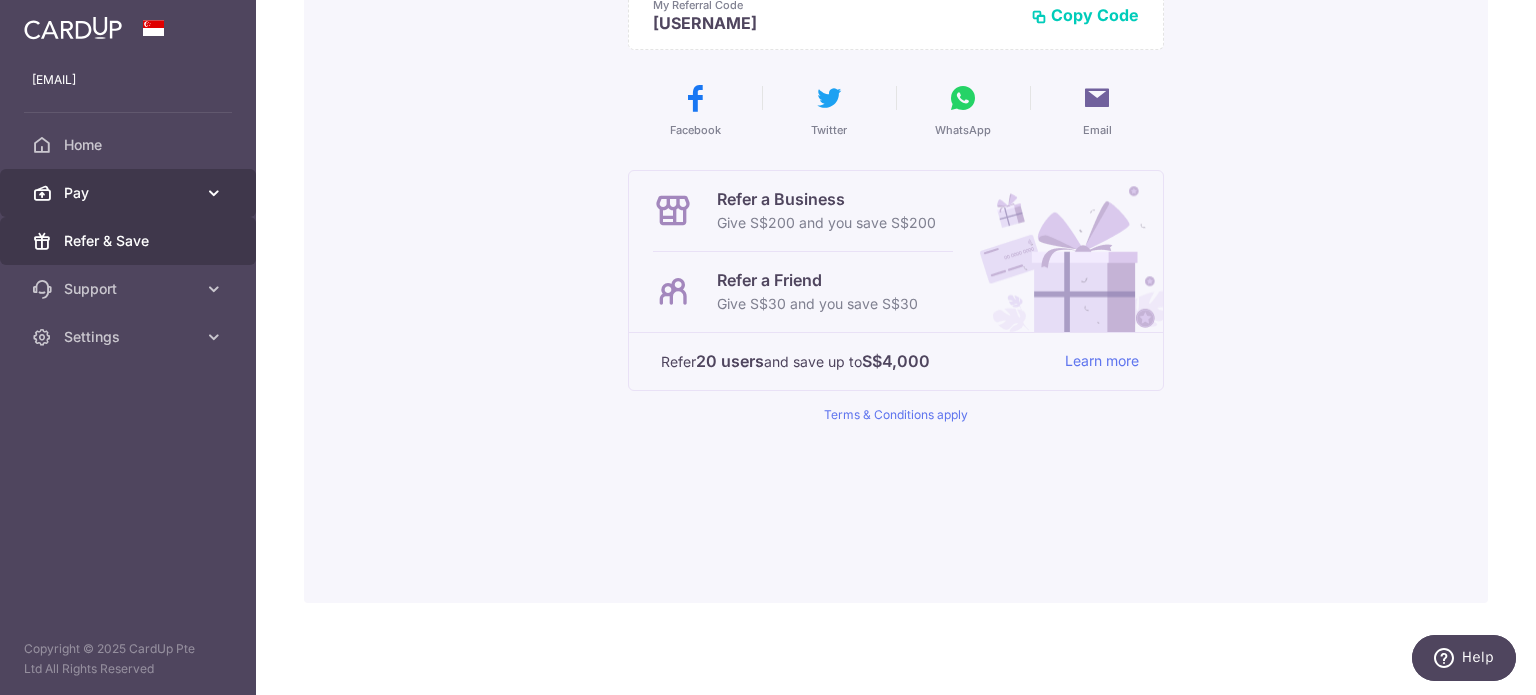 click on "Pay" at bounding box center [130, 193] 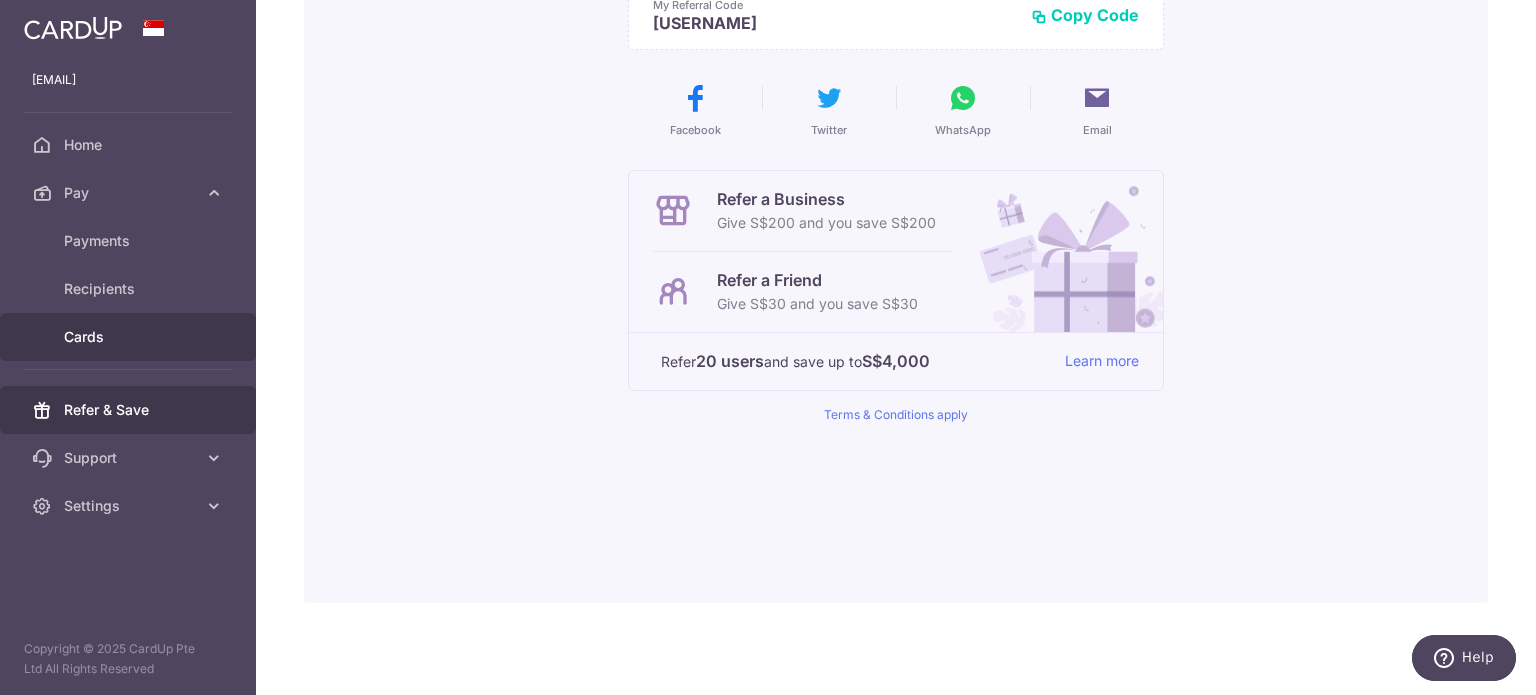 click on "Cards" at bounding box center (130, 337) 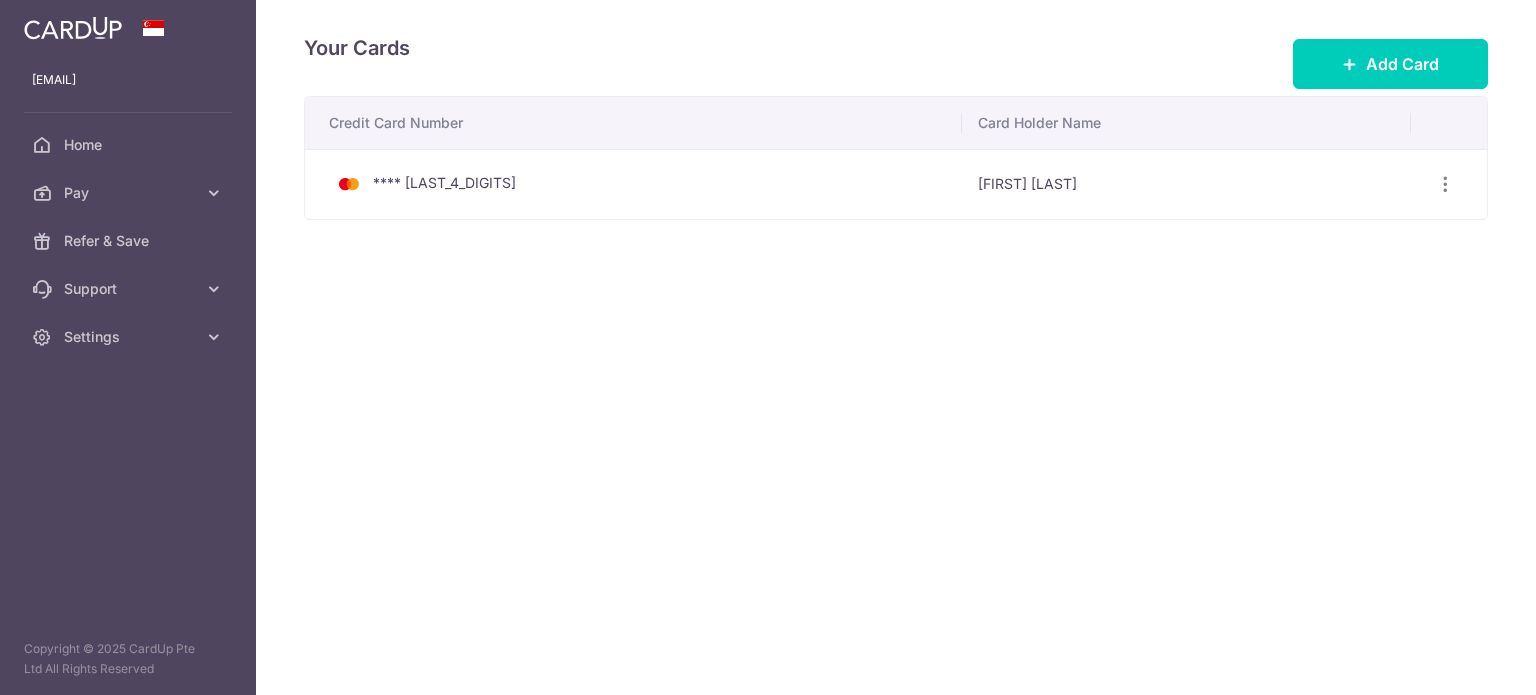 scroll, scrollTop: 0, scrollLeft: 0, axis: both 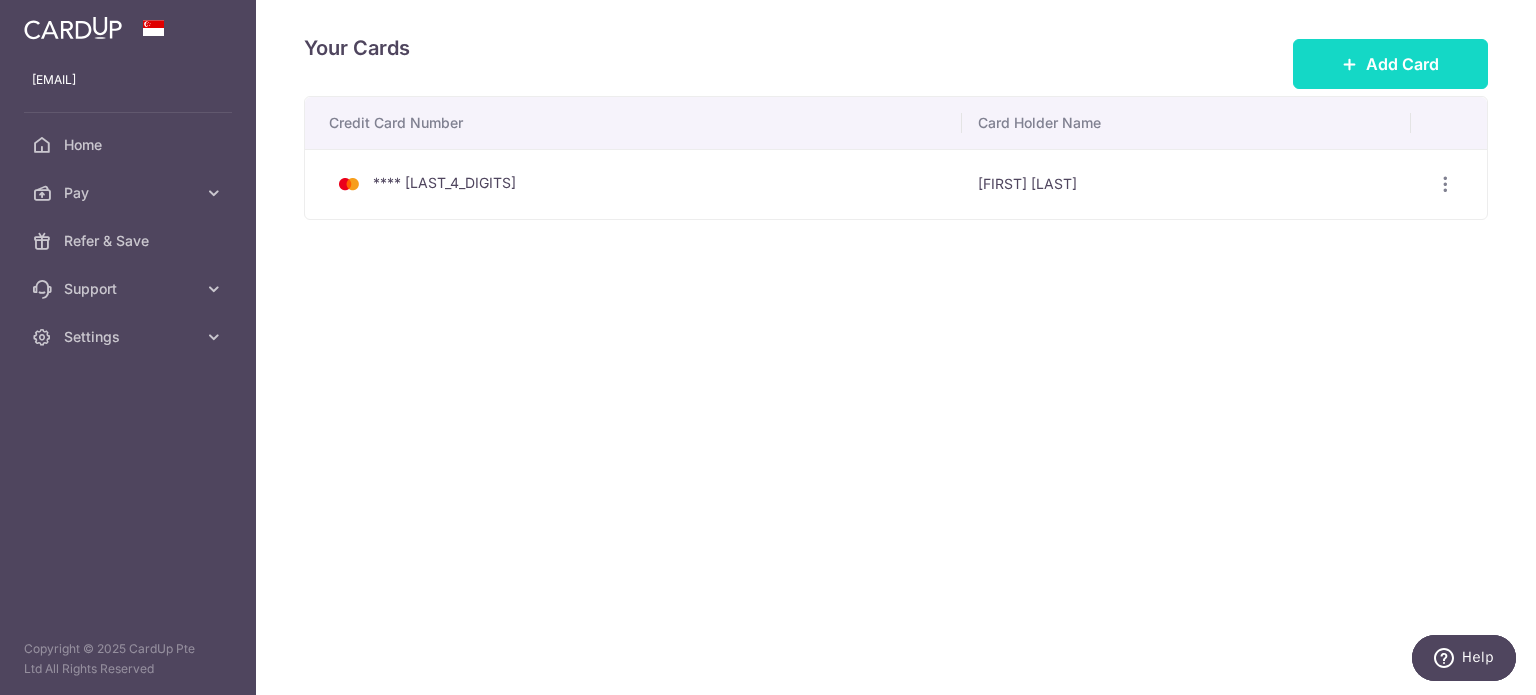 click on "Add Card" at bounding box center [1402, 64] 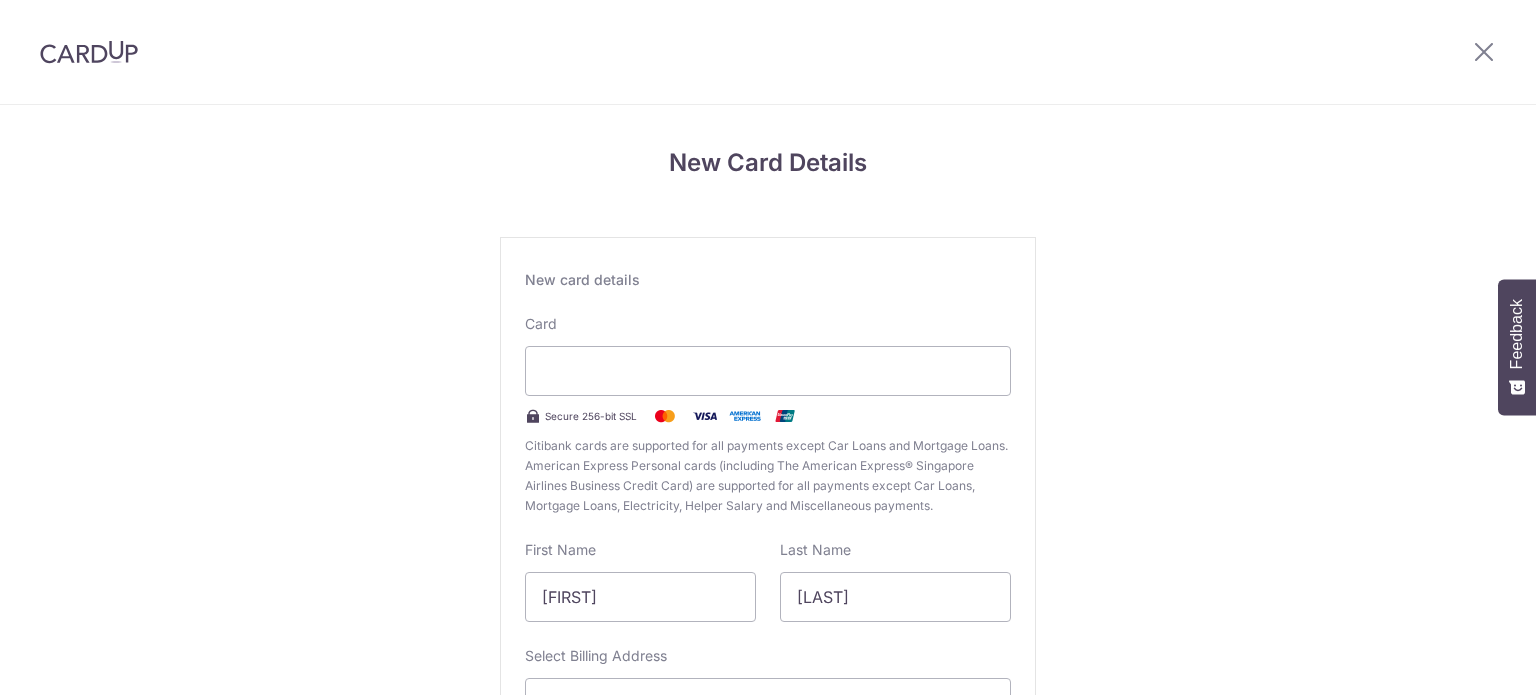 scroll, scrollTop: 0, scrollLeft: 0, axis: both 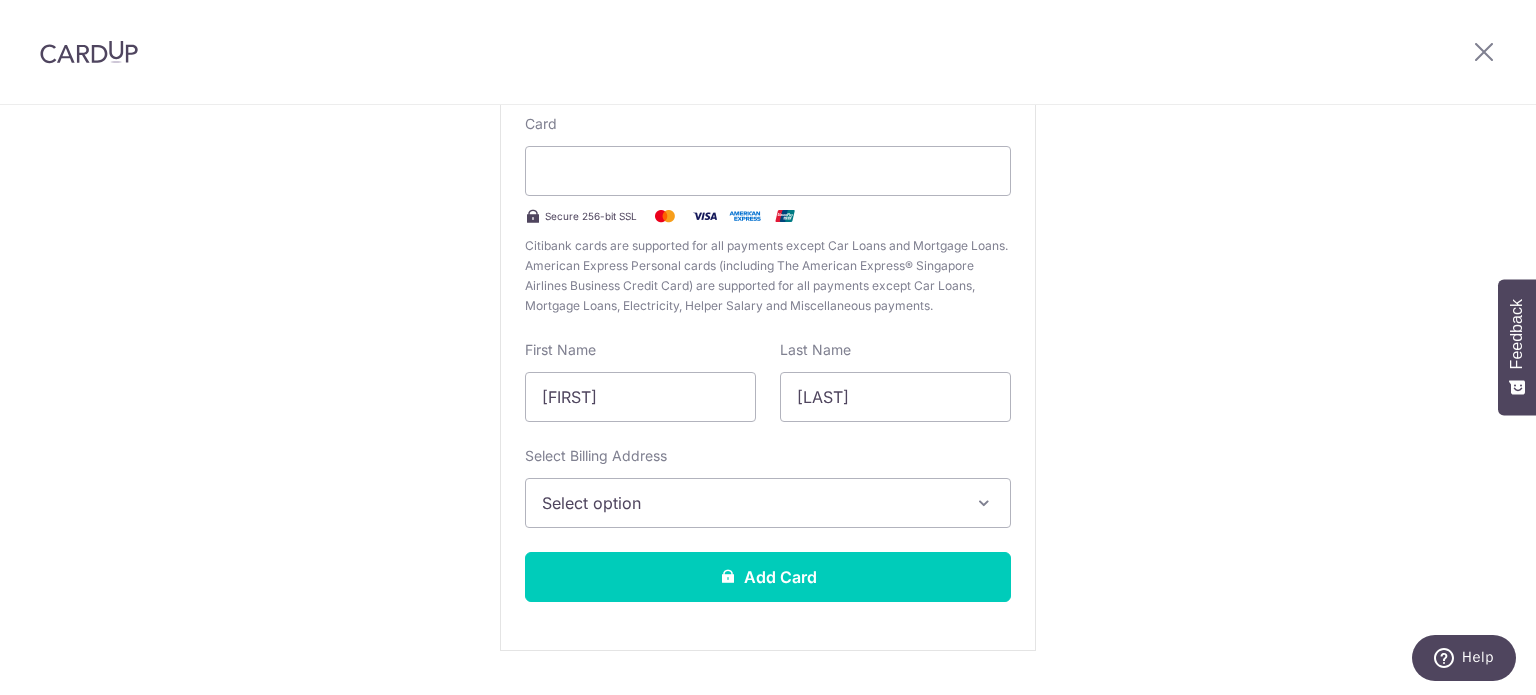 click on "Select option" at bounding box center (750, 503) 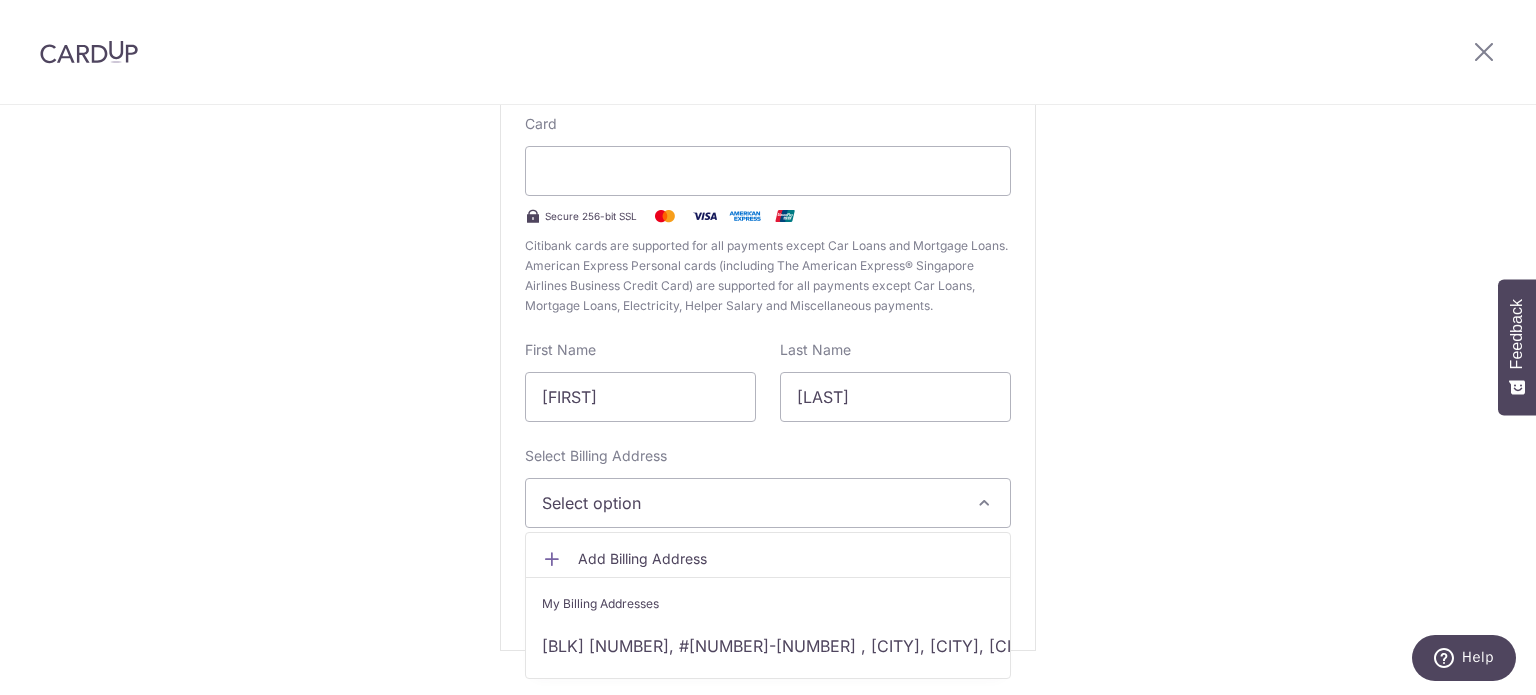 scroll, scrollTop: 248, scrollLeft: 0, axis: vertical 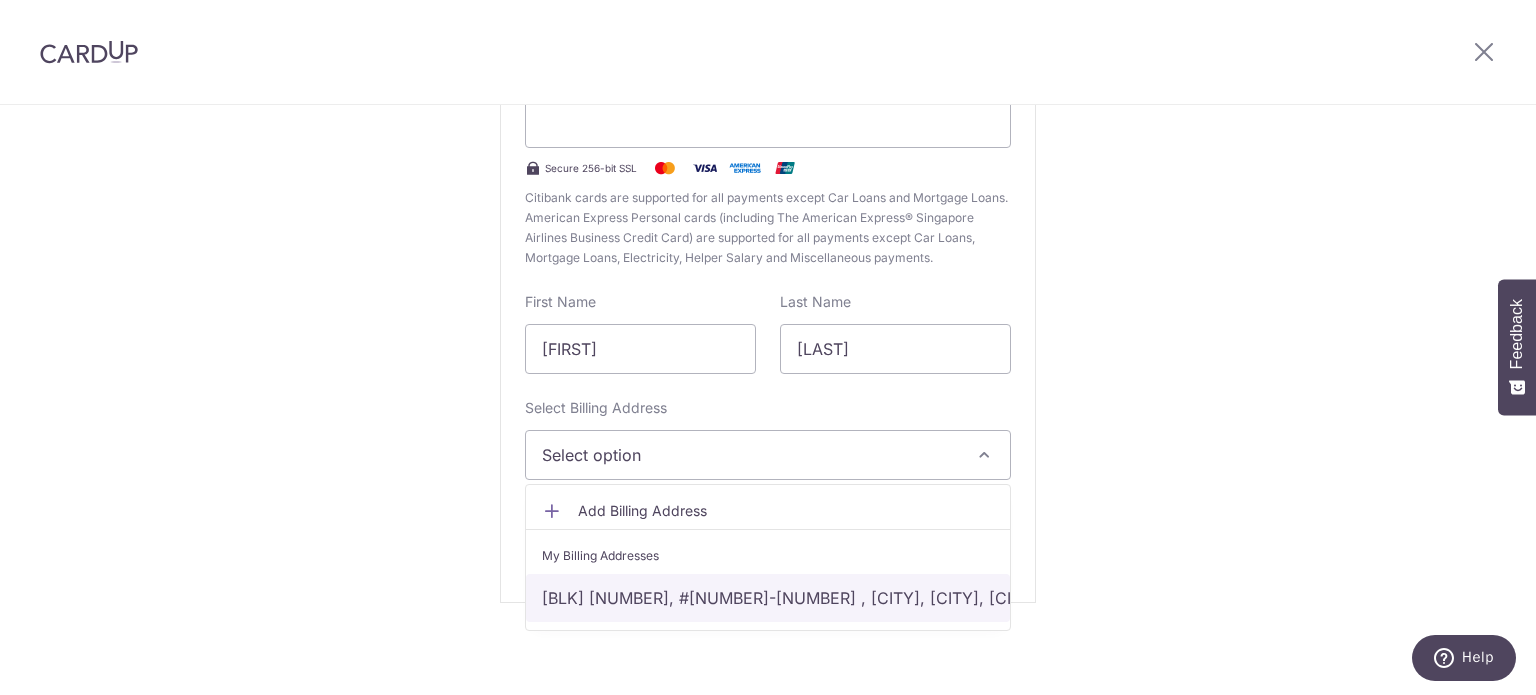 click on "BLK 884, #11-59 , Singapore, Singapore, Singapore-520884" at bounding box center (768, 598) 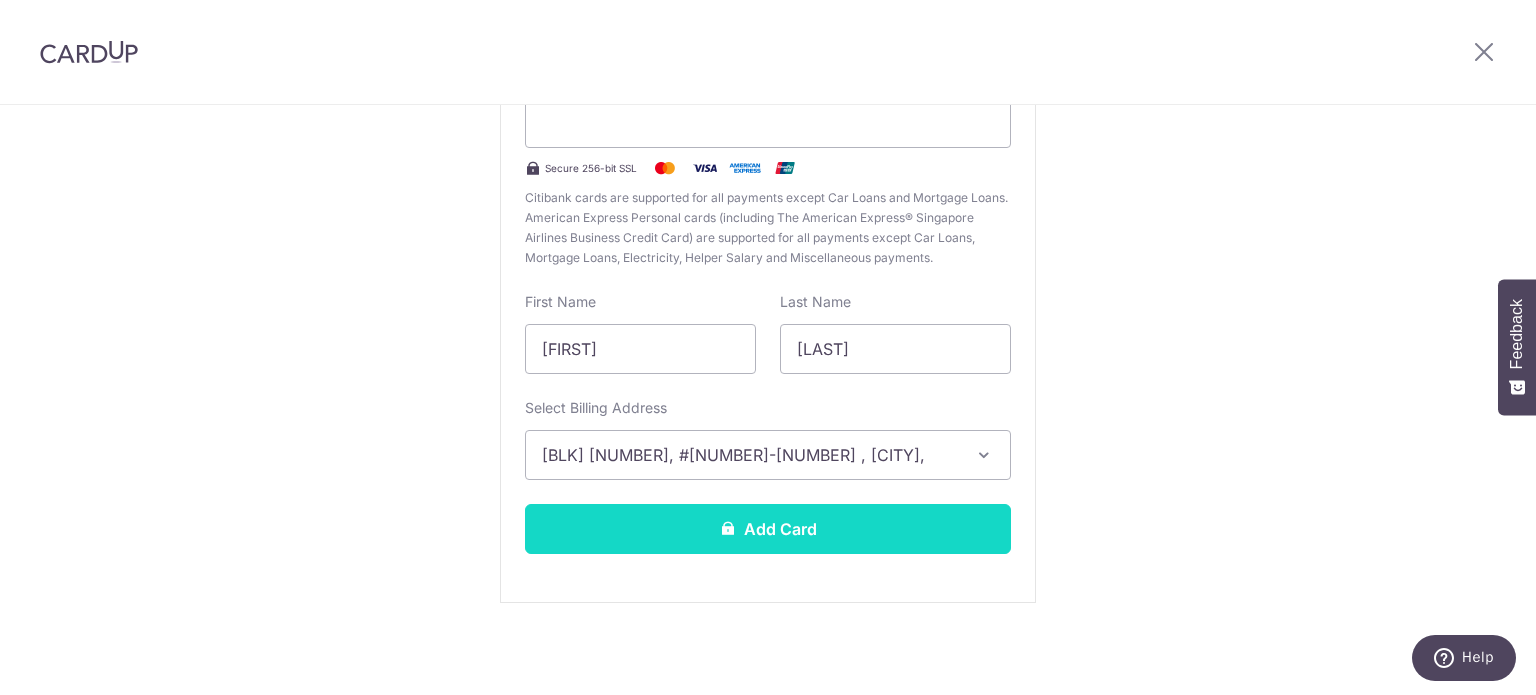 click on "Add Card" at bounding box center [768, 529] 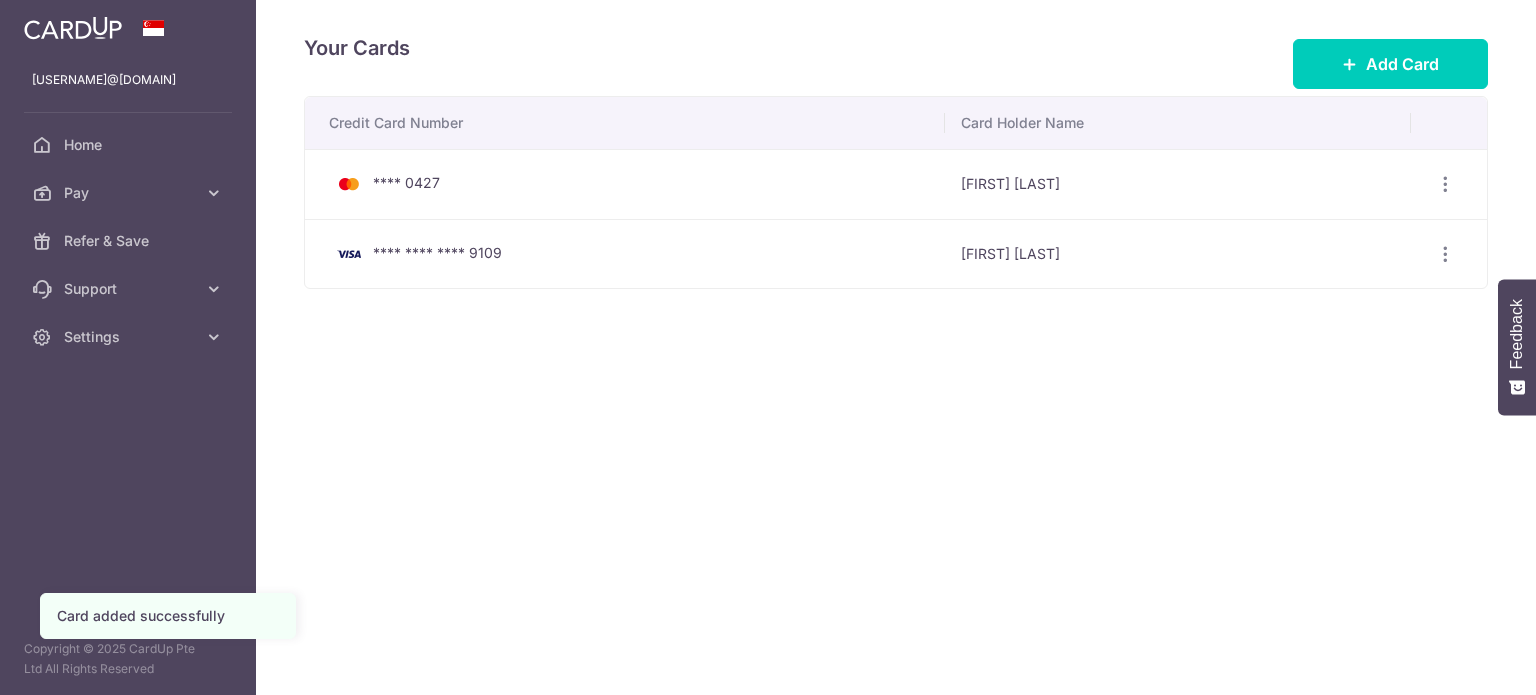 scroll, scrollTop: 0, scrollLeft: 0, axis: both 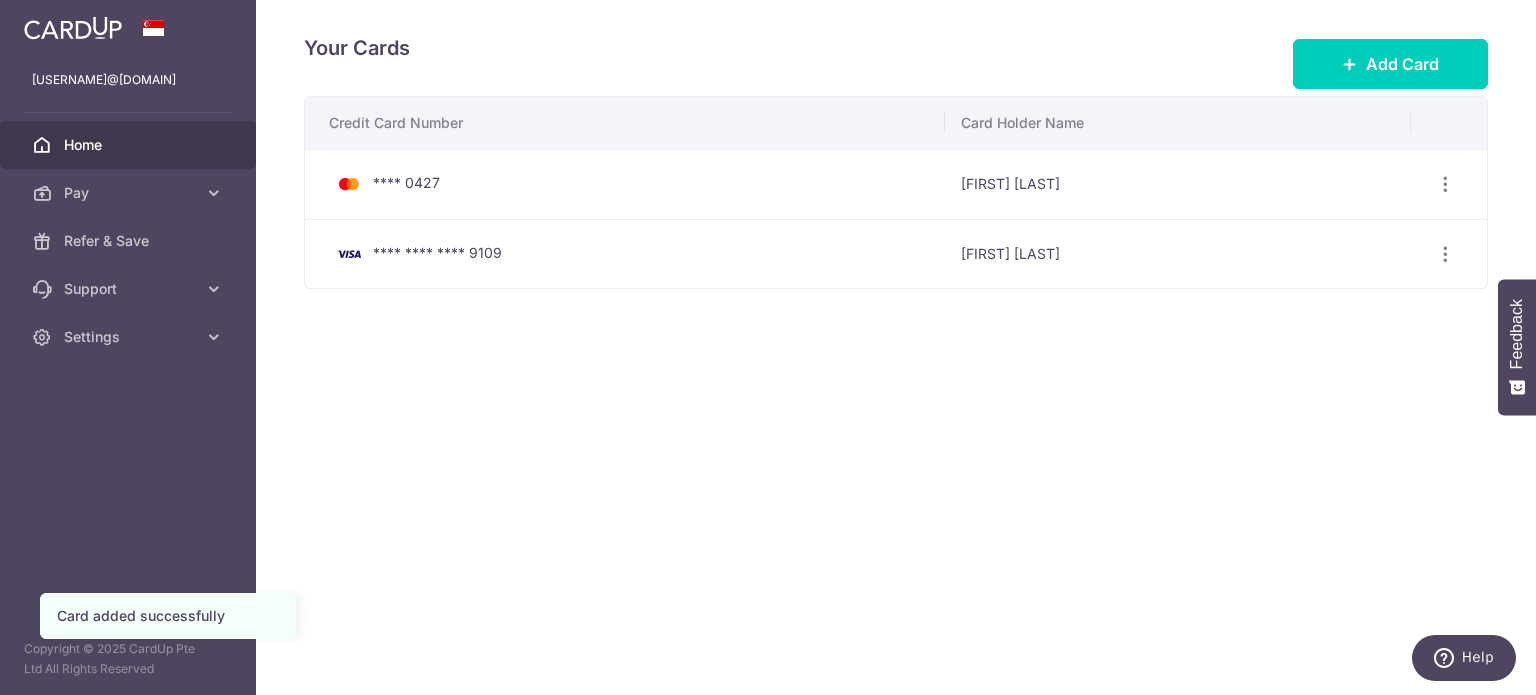 click on "Home" at bounding box center (128, 145) 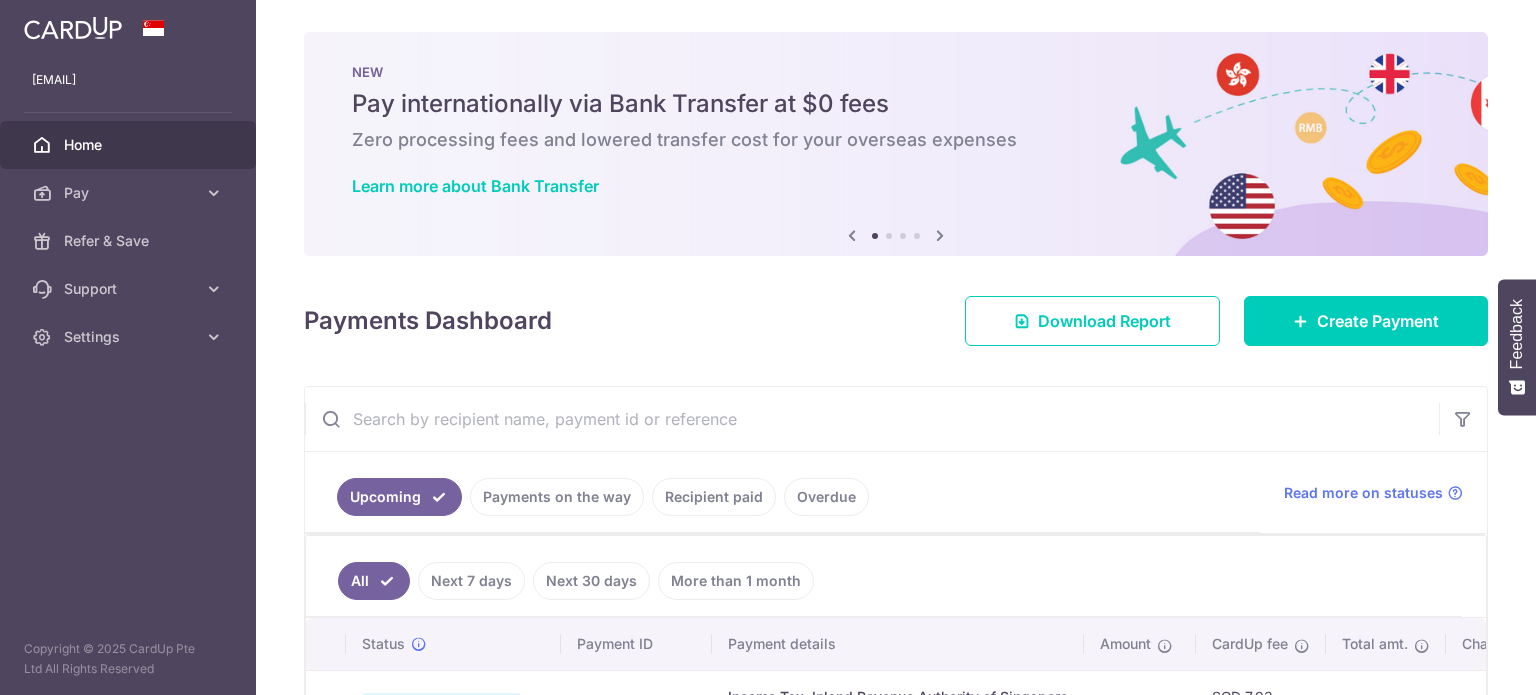 scroll, scrollTop: 0, scrollLeft: 0, axis: both 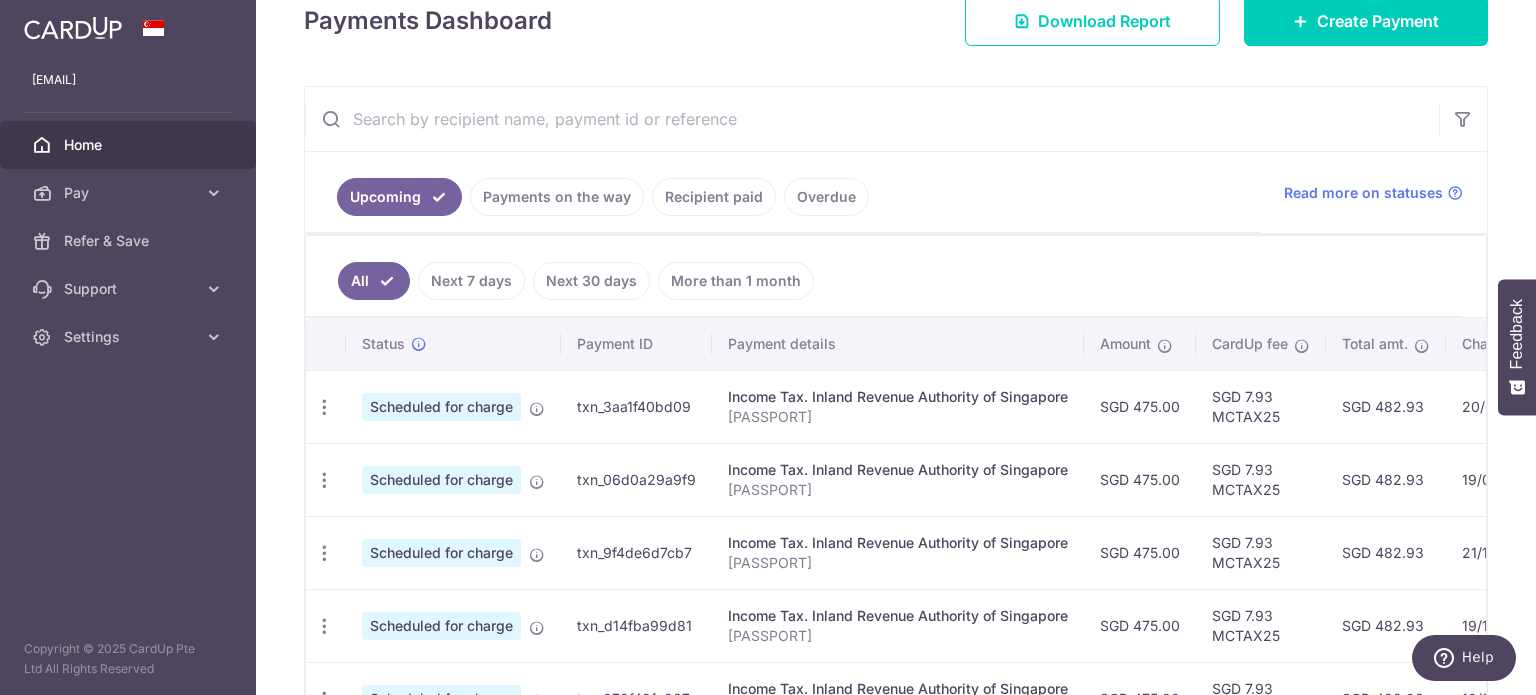 click on "Recipient paid" at bounding box center (714, 197) 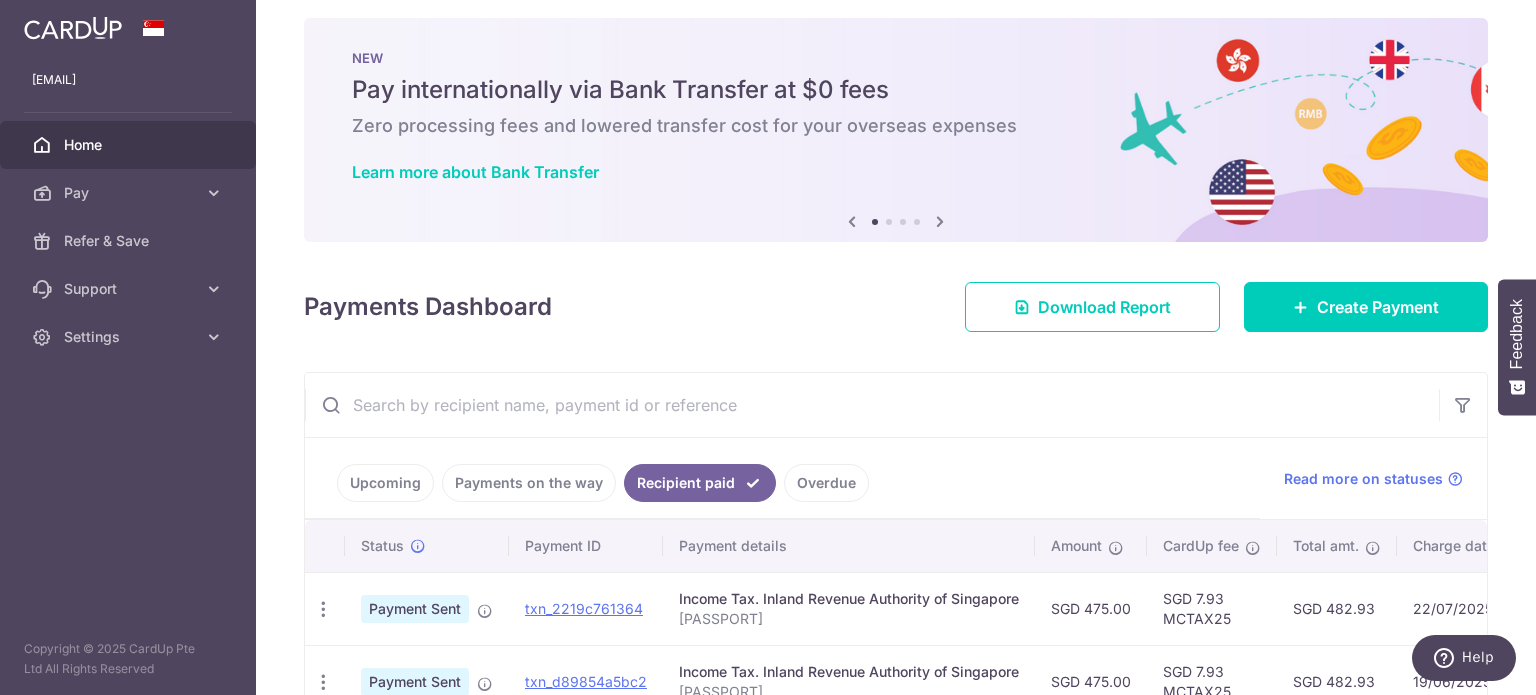 scroll, scrollTop: 214, scrollLeft: 0, axis: vertical 